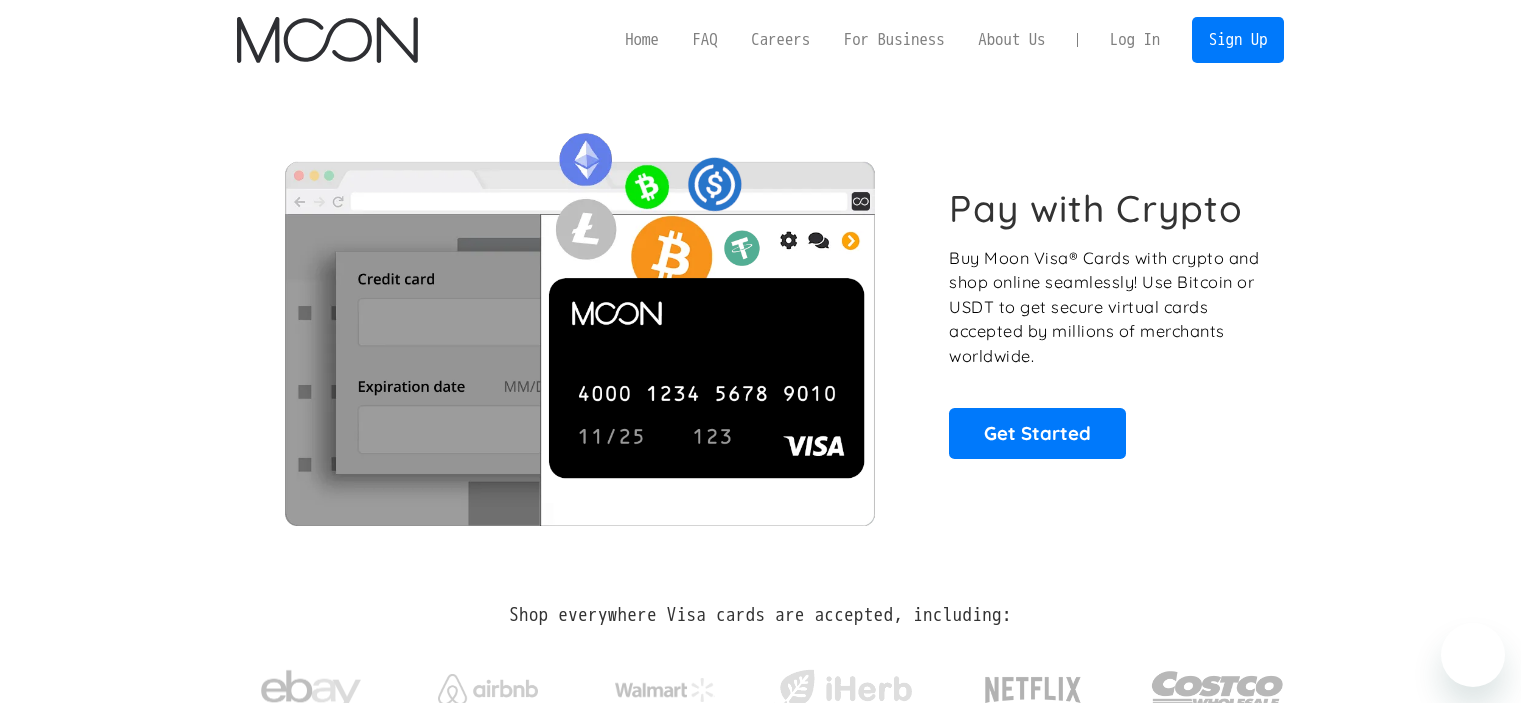 scroll, scrollTop: 0, scrollLeft: 0, axis: both 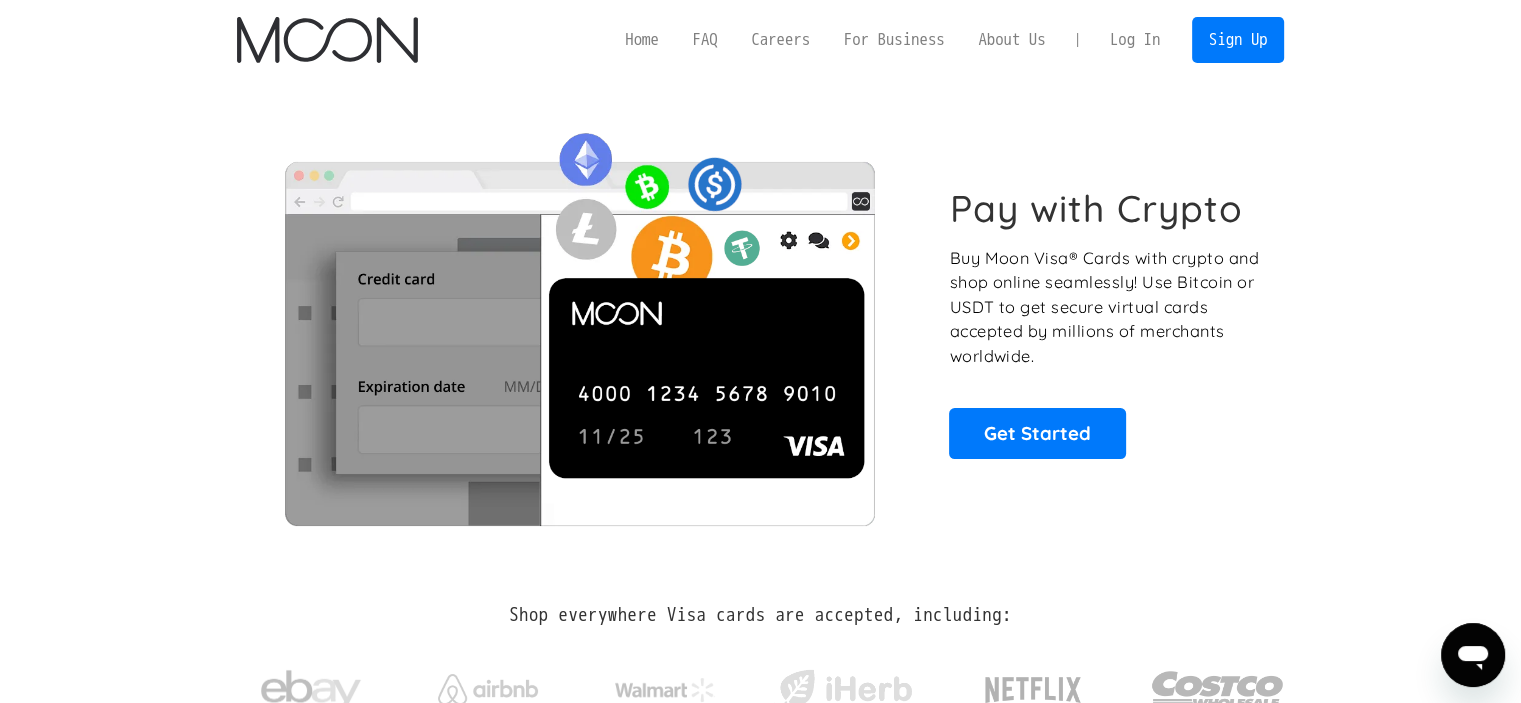 click on "Log In" at bounding box center (1135, 40) 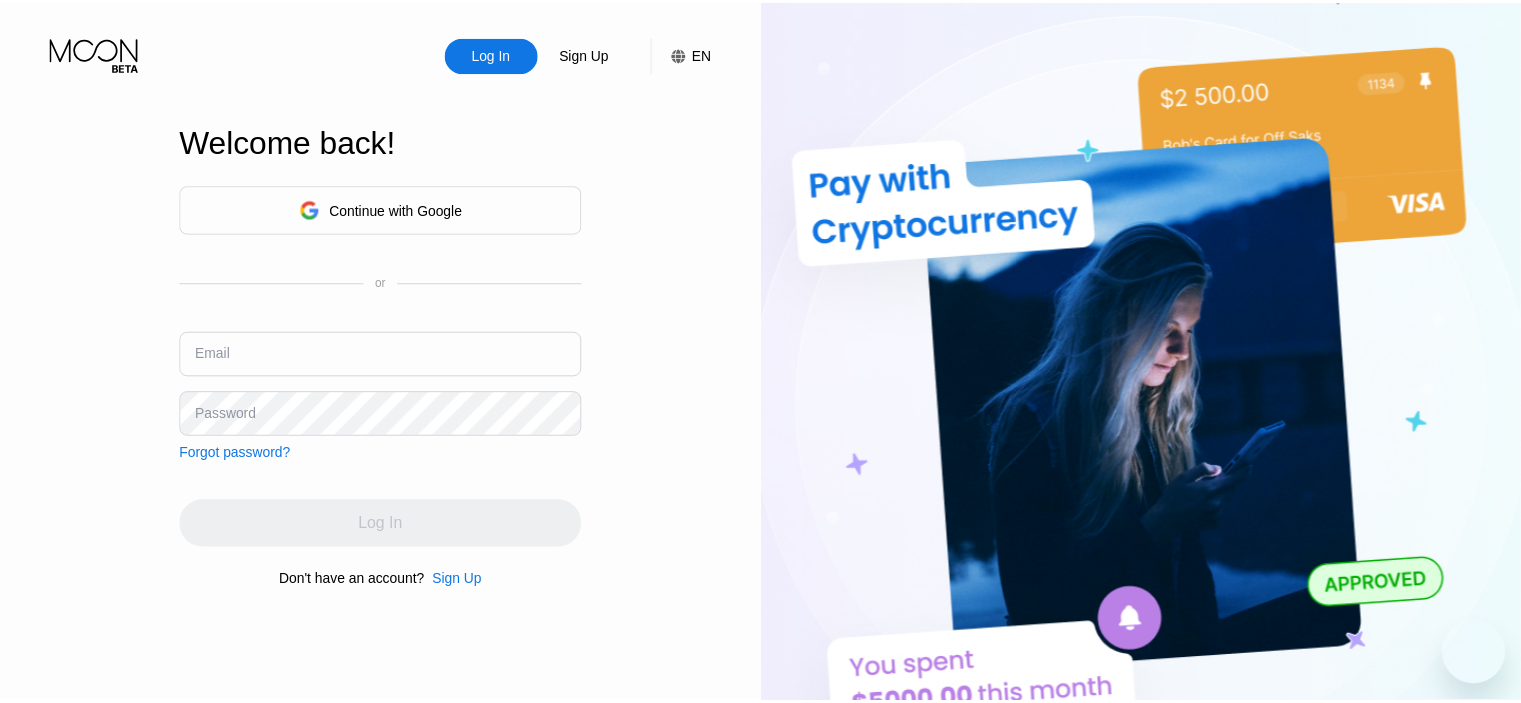 scroll, scrollTop: 0, scrollLeft: 0, axis: both 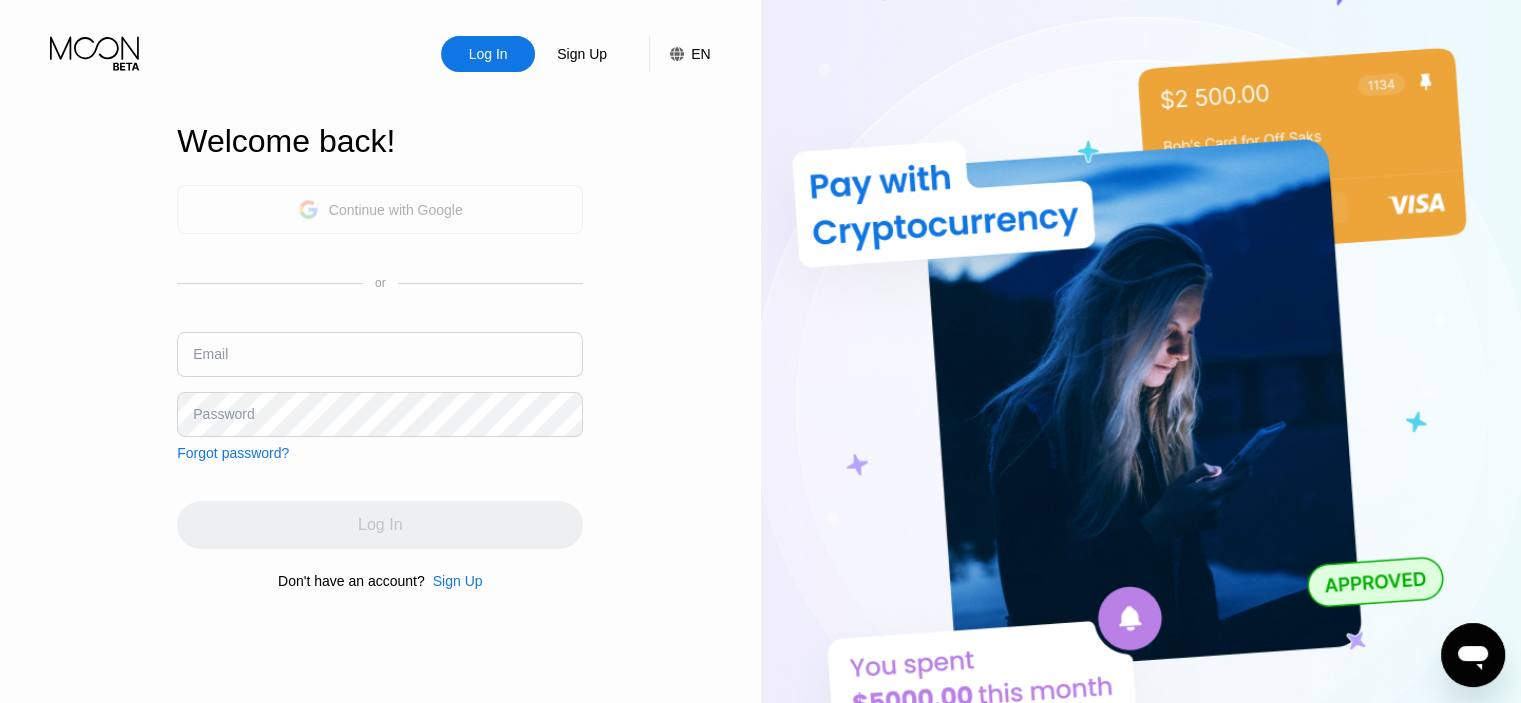 click on "Continue with Google" at bounding box center [396, 210] 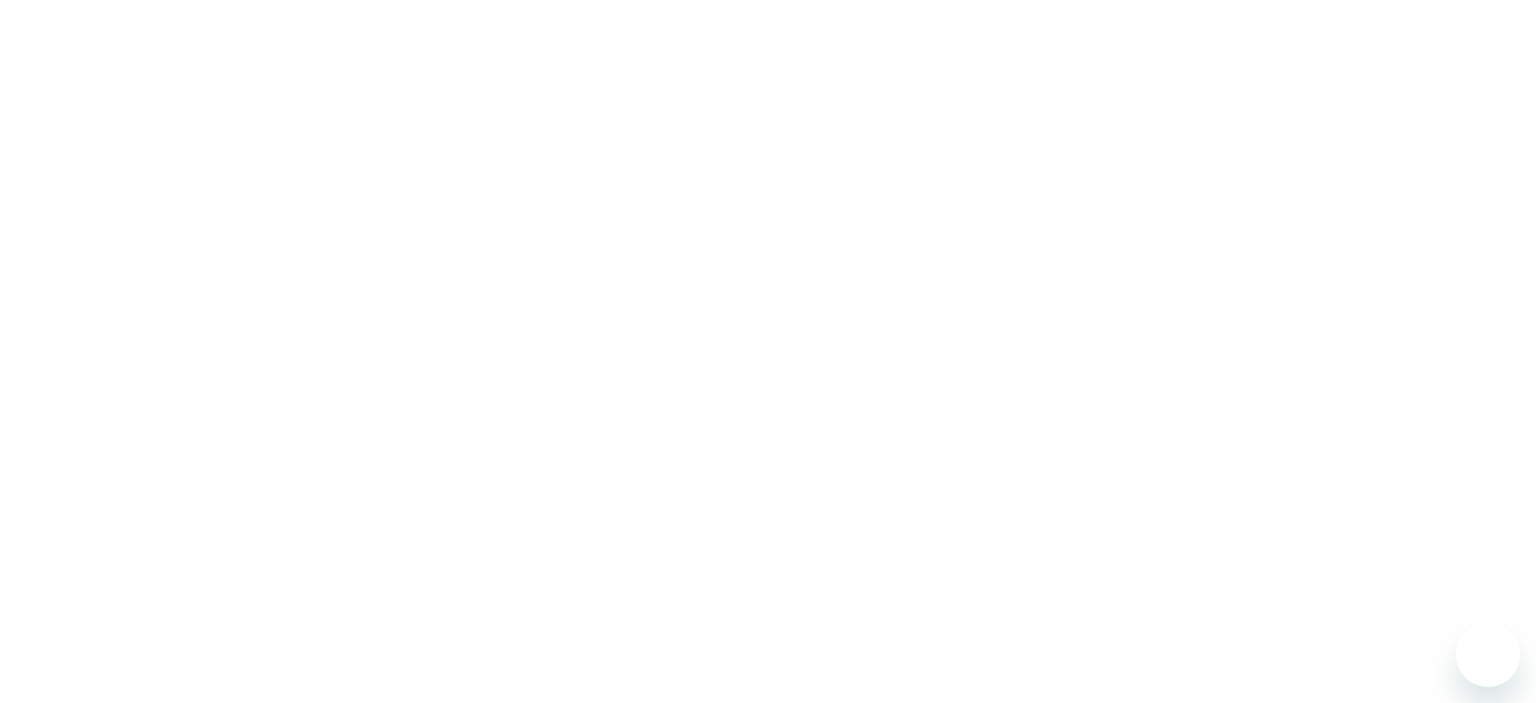 scroll, scrollTop: 0, scrollLeft: 0, axis: both 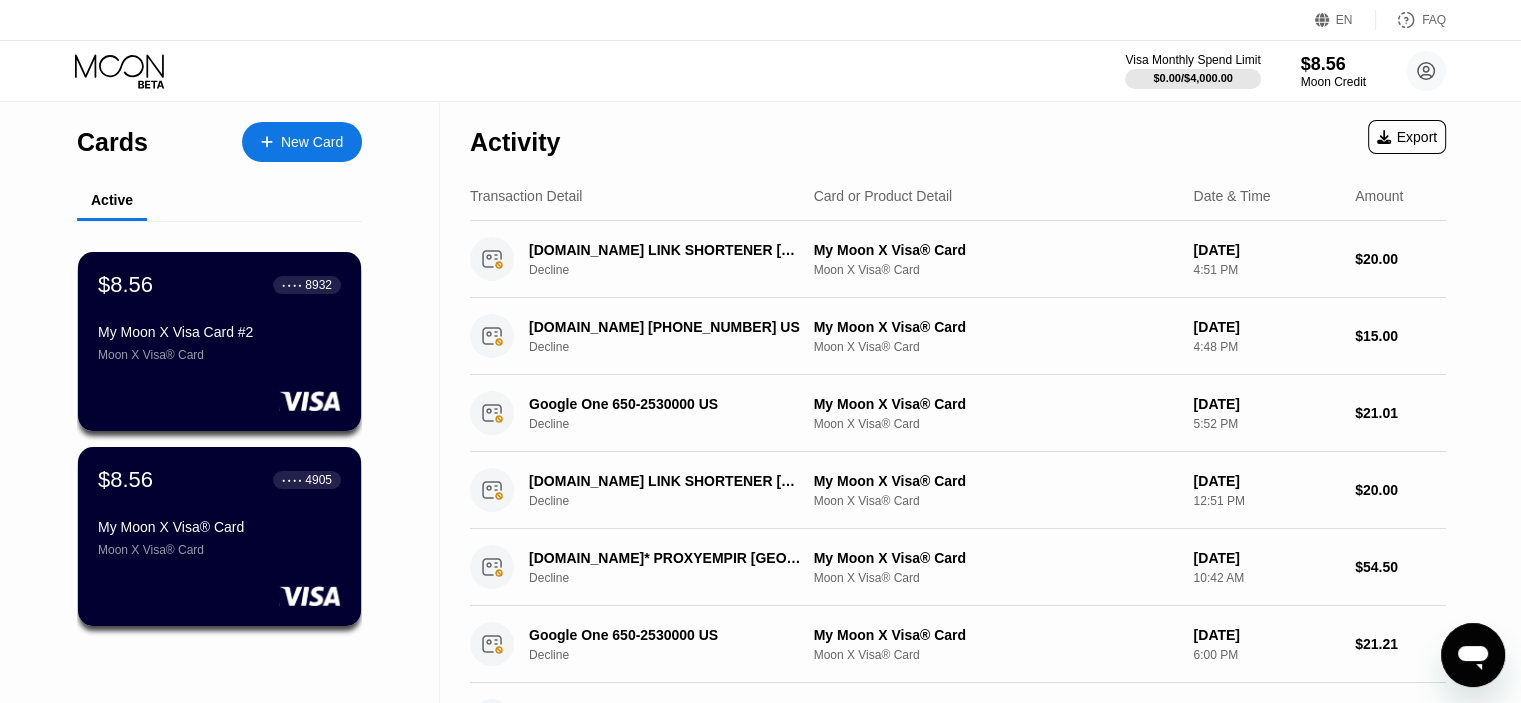 click on "New Card" at bounding box center (312, 142) 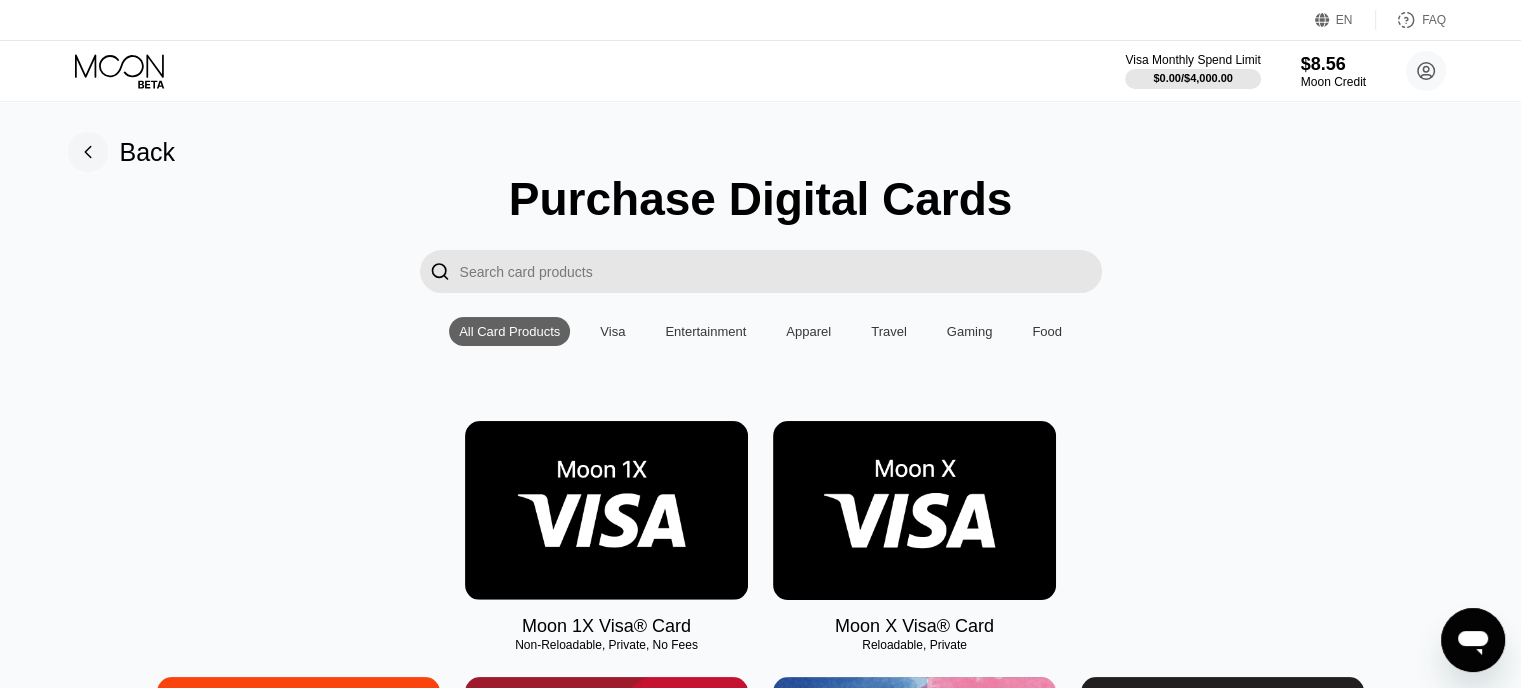 click 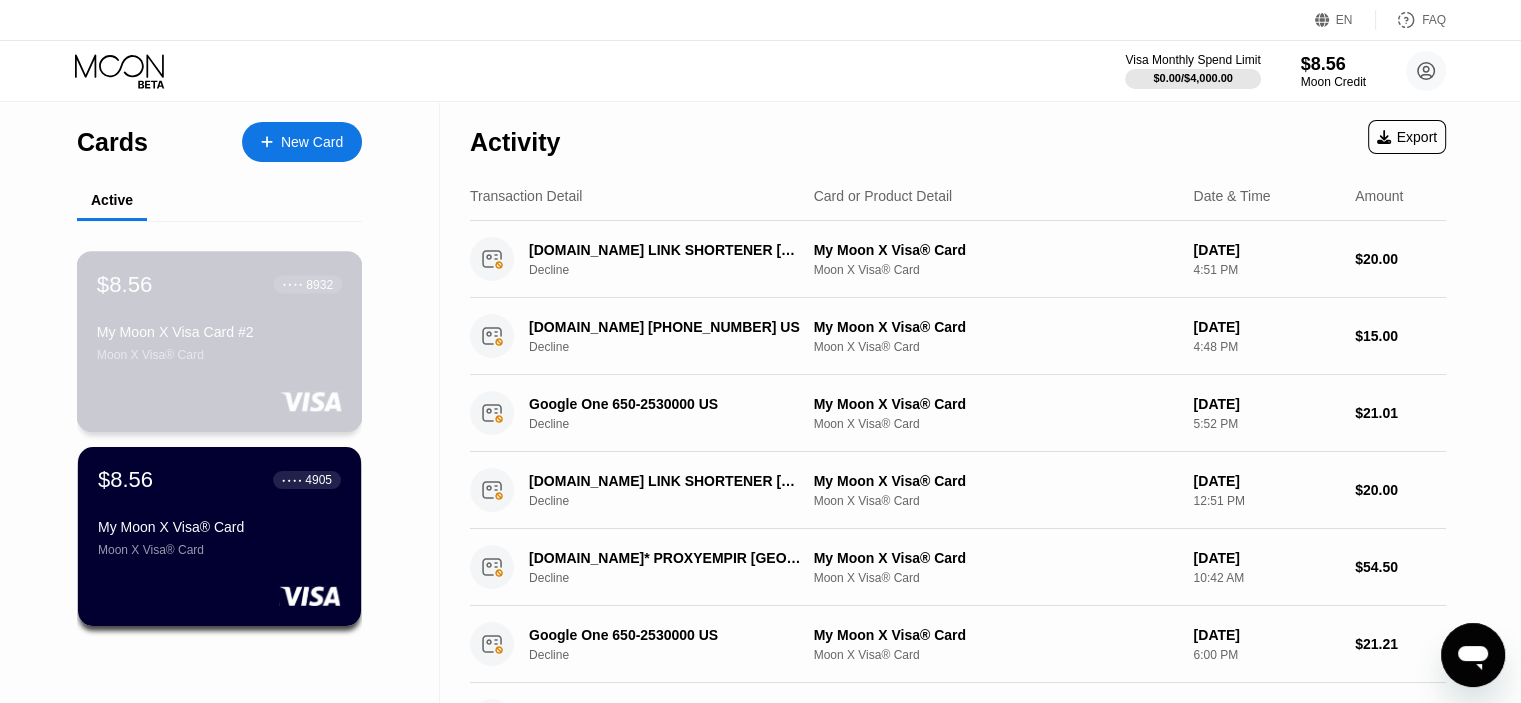 click on "My Moon X Visa Card #2 Moon X Visa® Card" at bounding box center [219, 343] 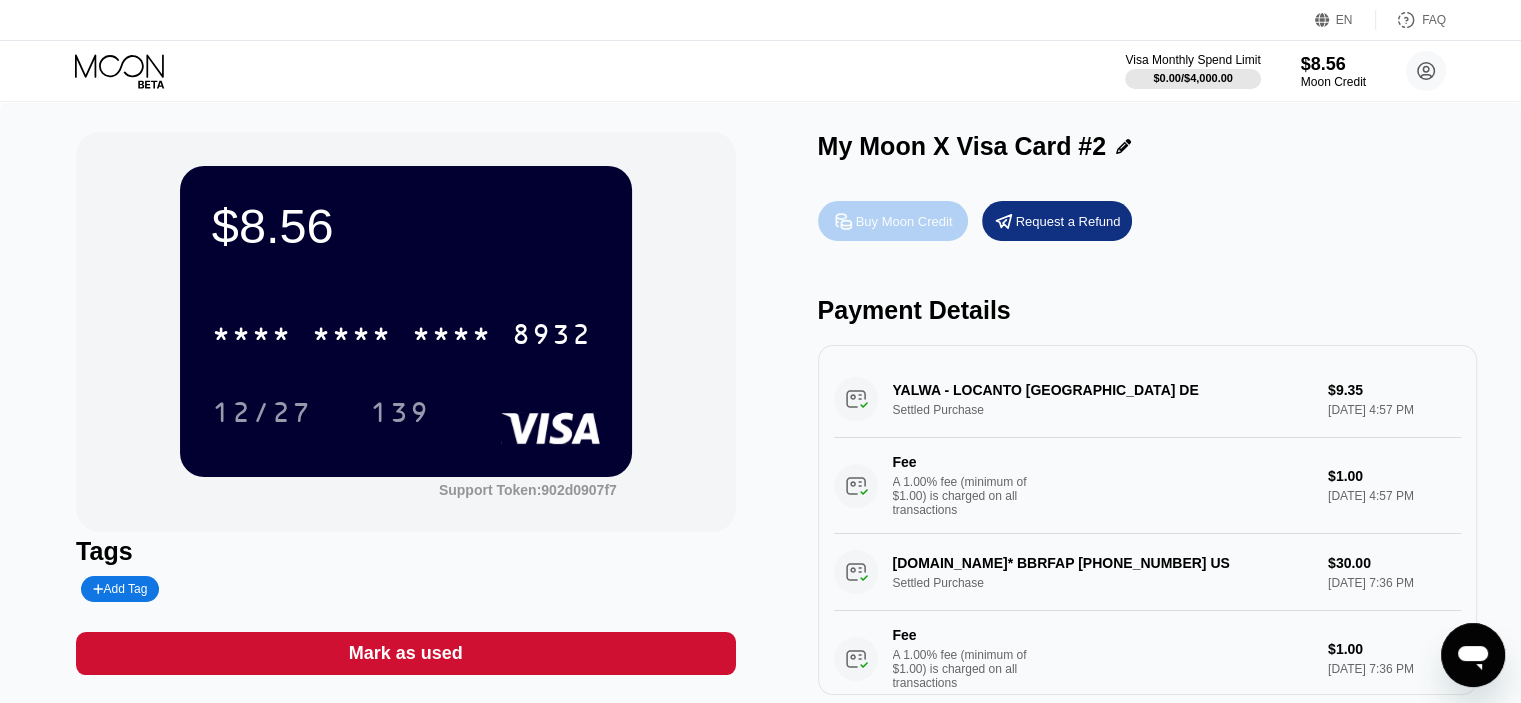 click on "Buy Moon Credit" at bounding box center [904, 221] 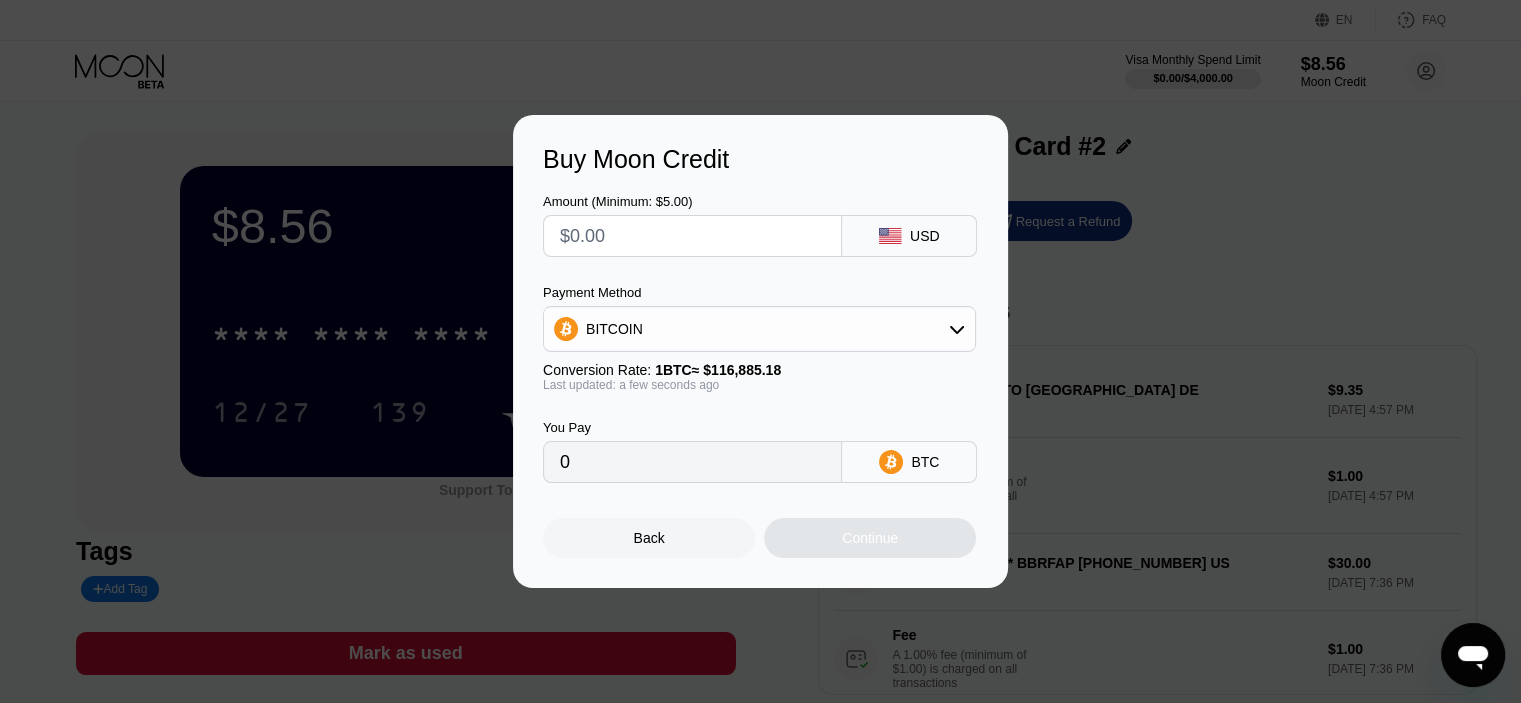 click at bounding box center [692, 236] 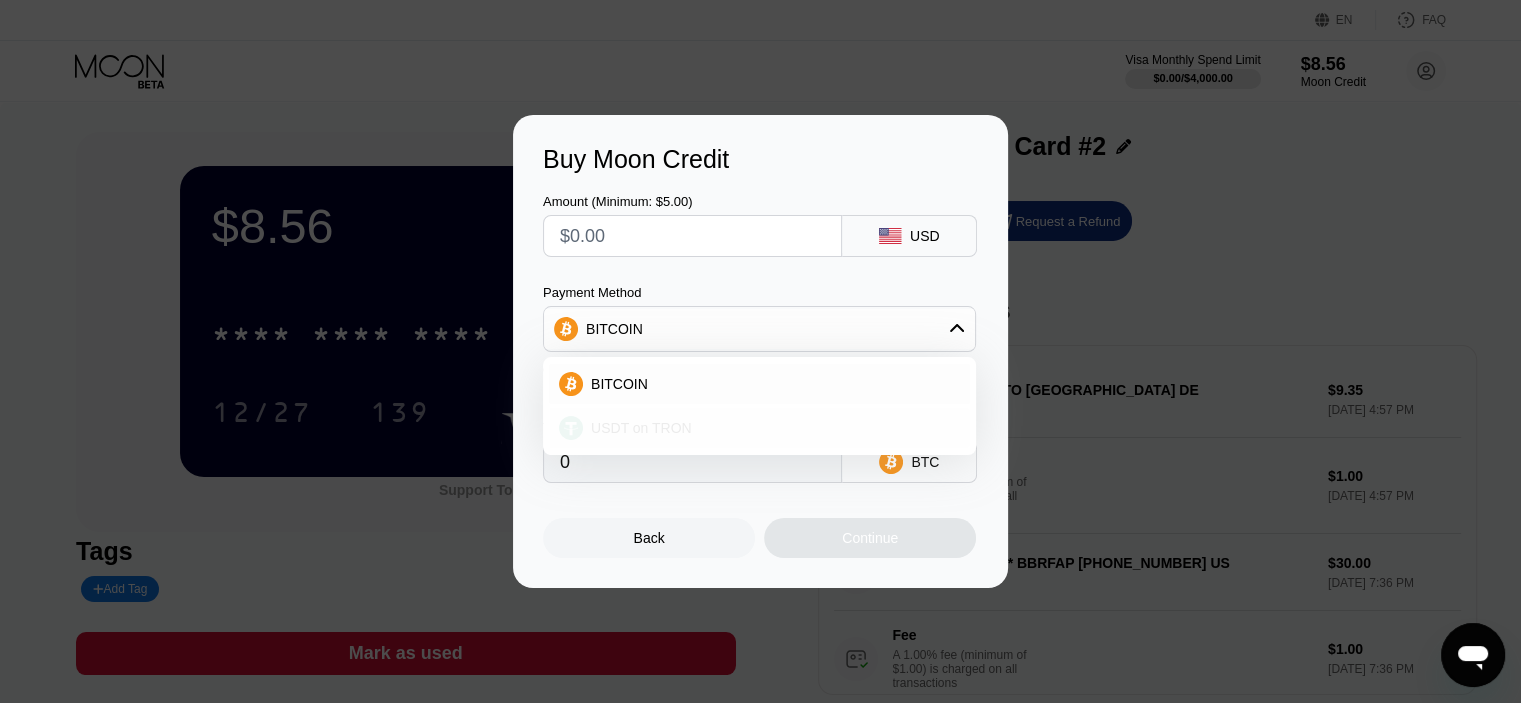 click on "USDT on TRON" at bounding box center [771, 428] 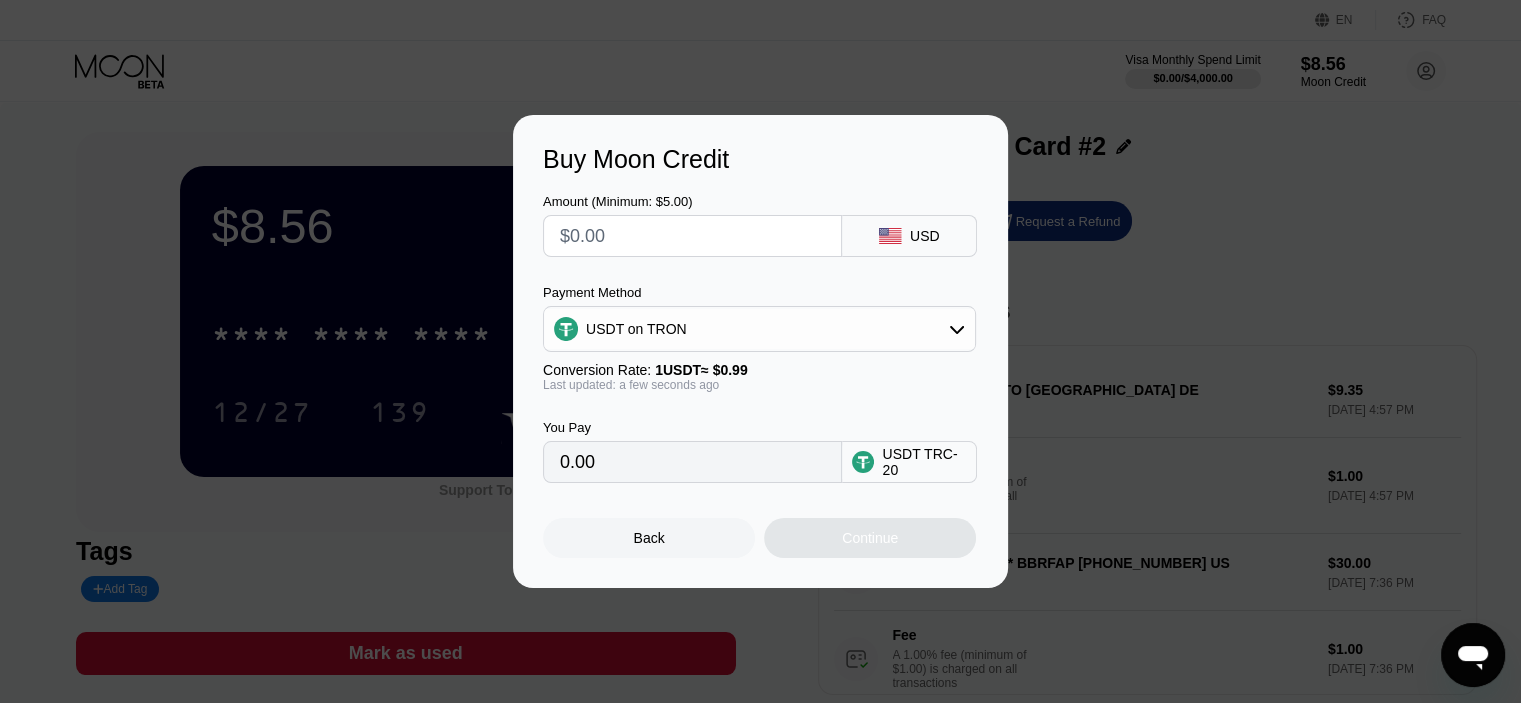 type on "0.00" 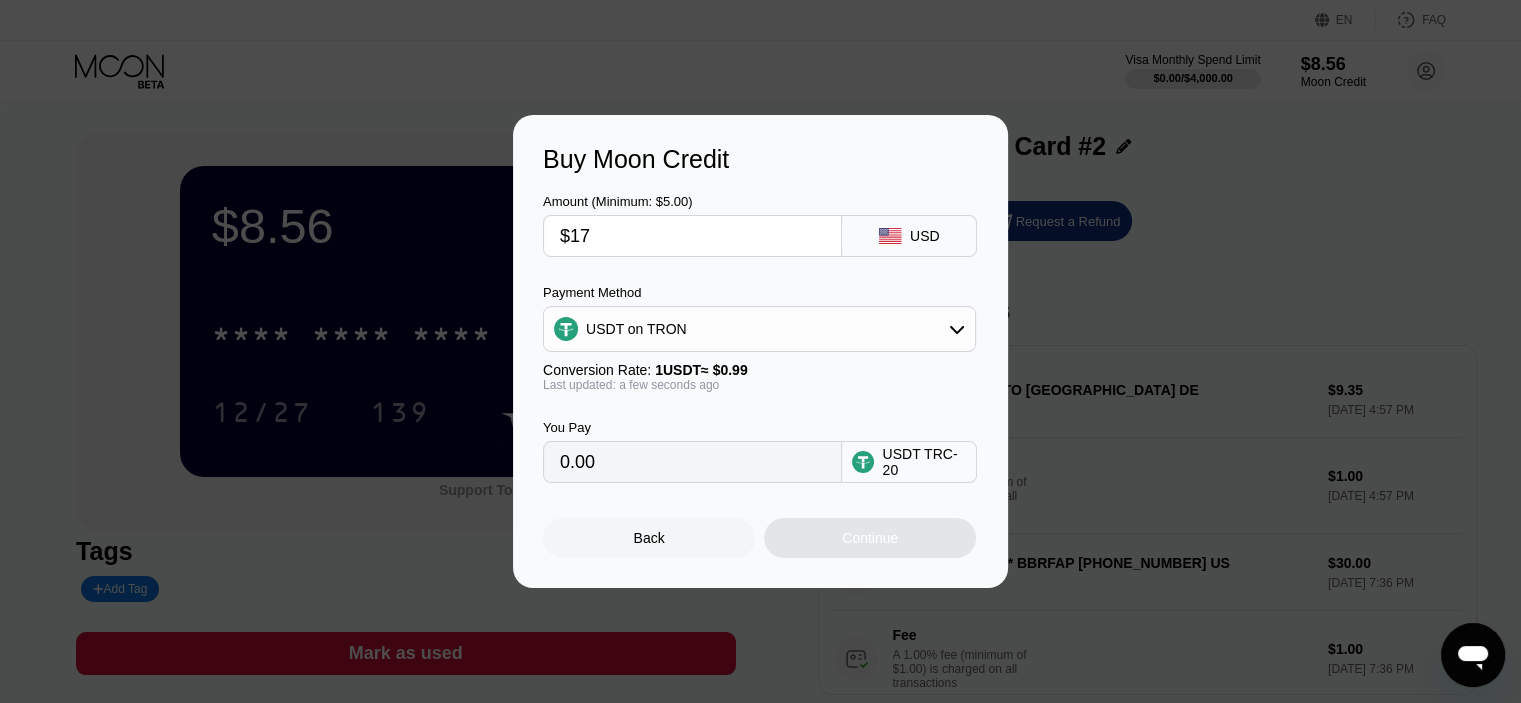 type on "$170" 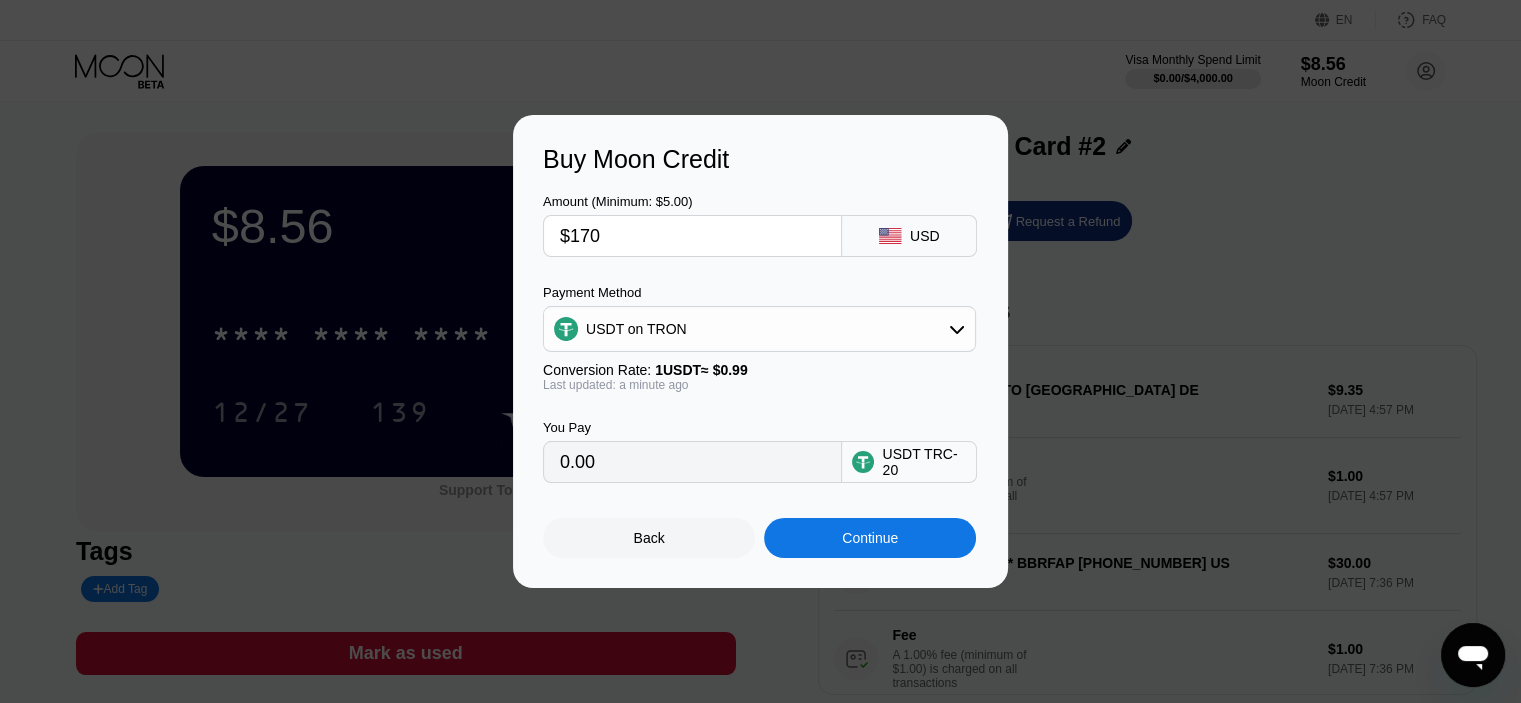 type on "171.72" 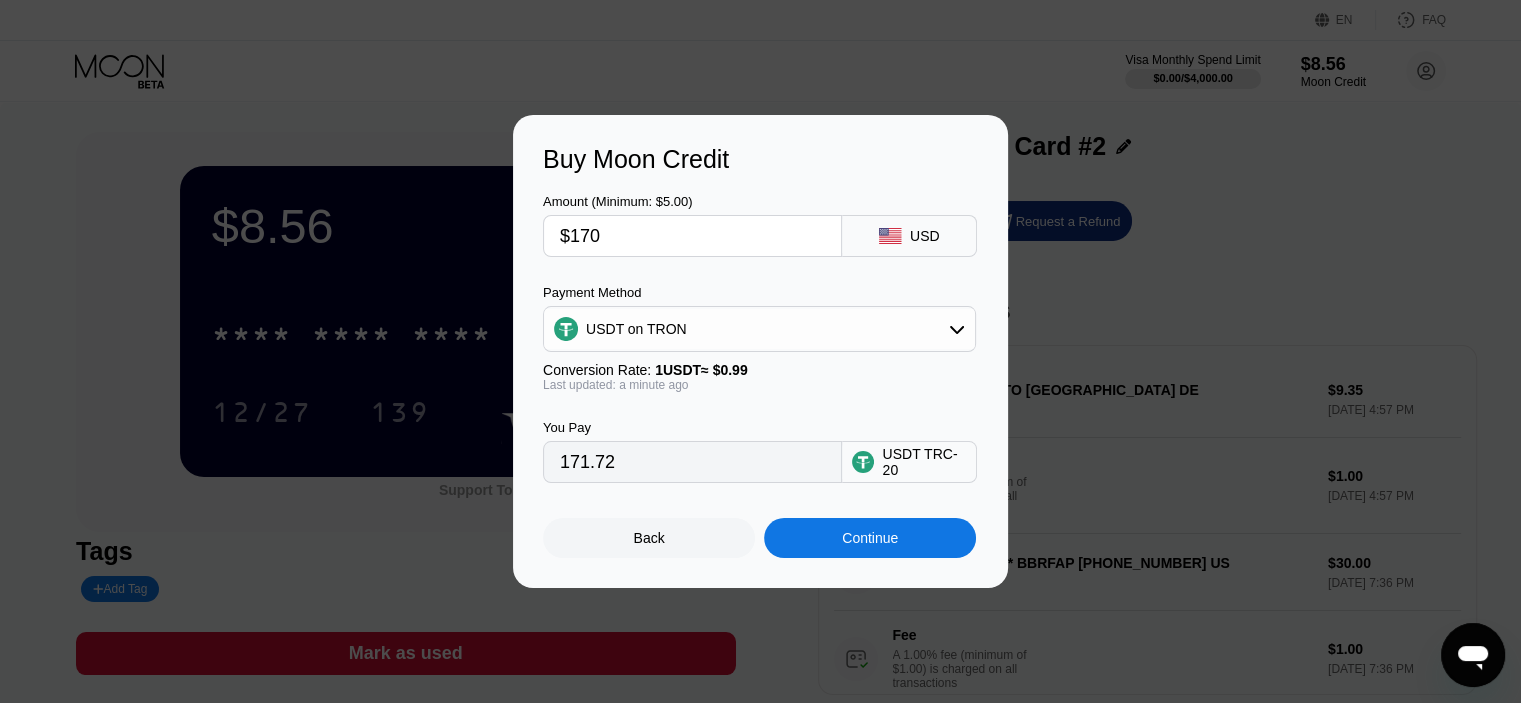 type on "$170" 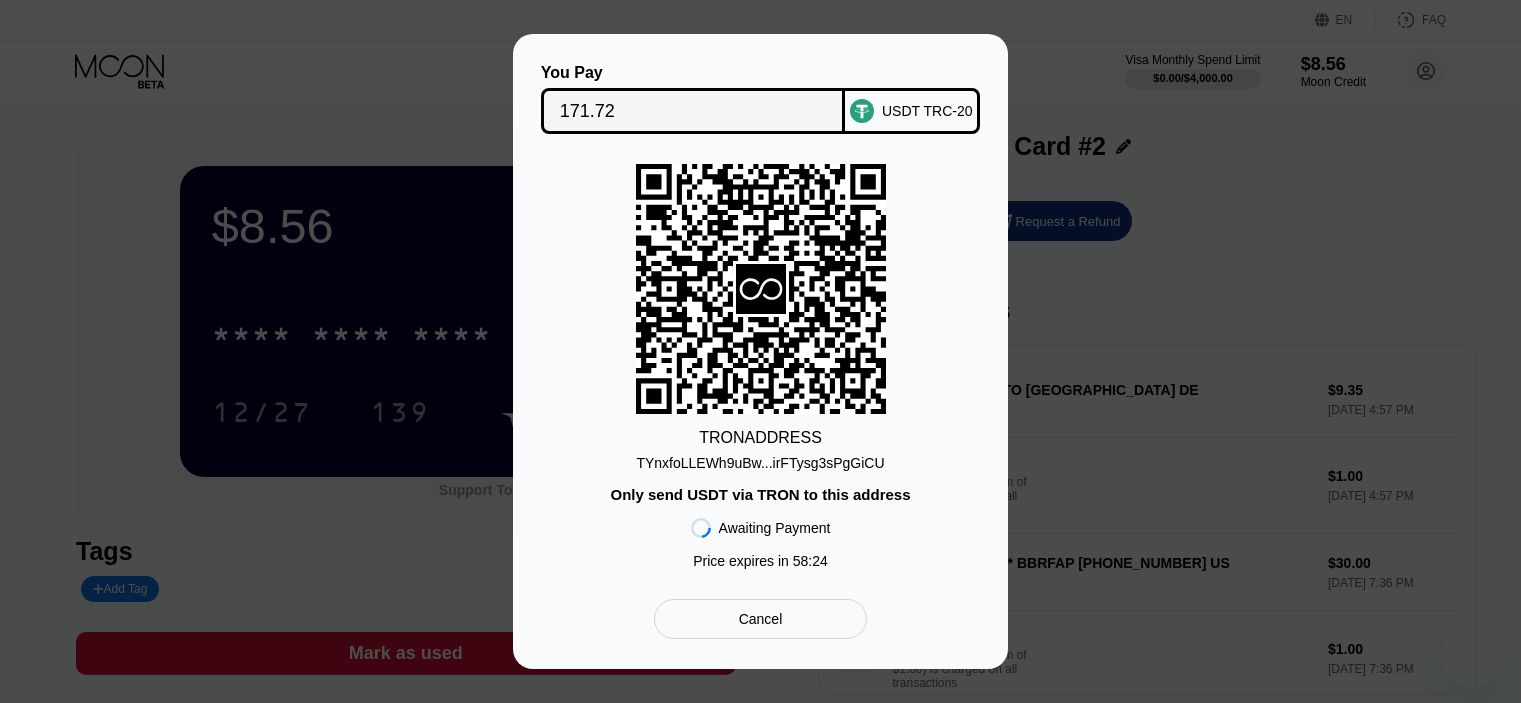 scroll, scrollTop: 0, scrollLeft: 0, axis: both 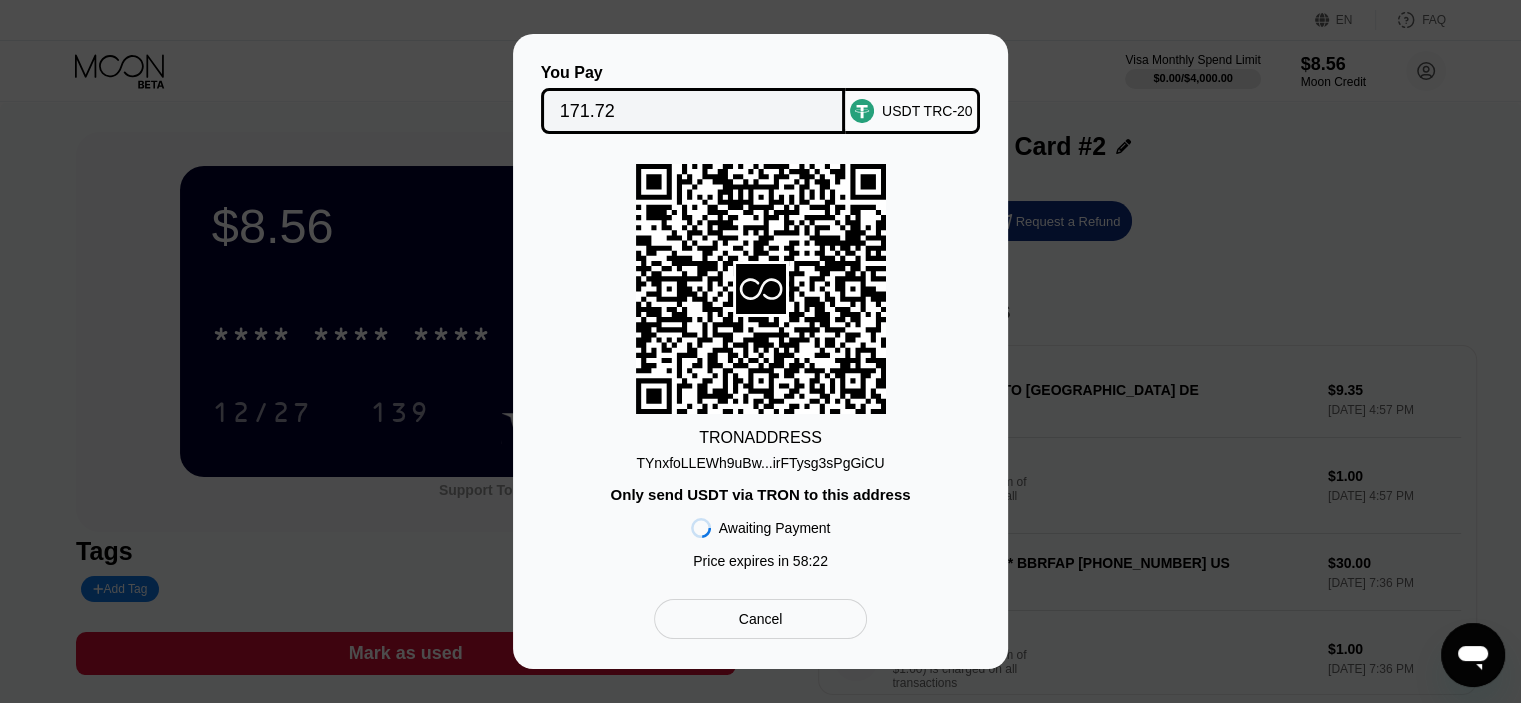click on "TYnxfoLLEWh9uBw...irFTysg3sPgGiCU" at bounding box center [760, 463] 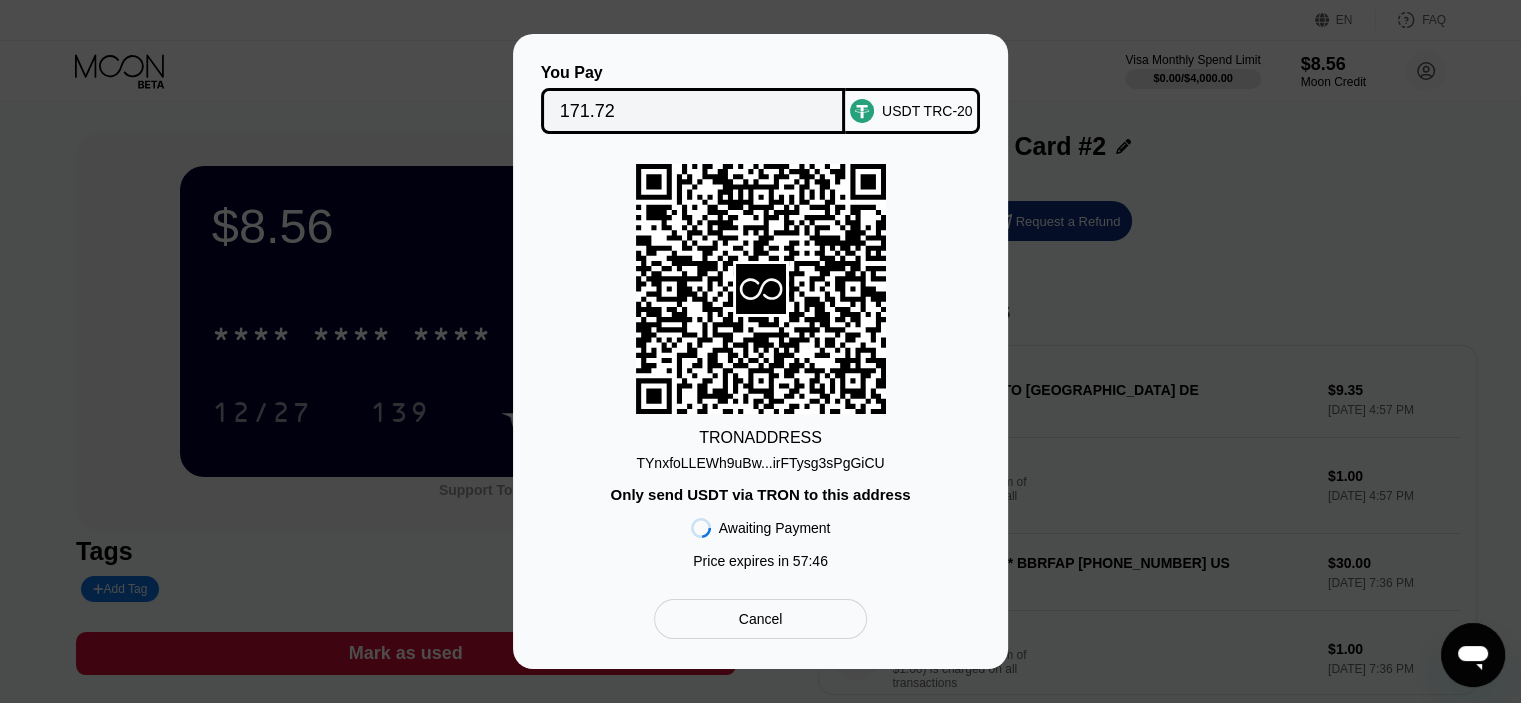 click on "TYnxfoLLEWh9uBw...irFTysg3sPgGiCU" at bounding box center [760, 463] 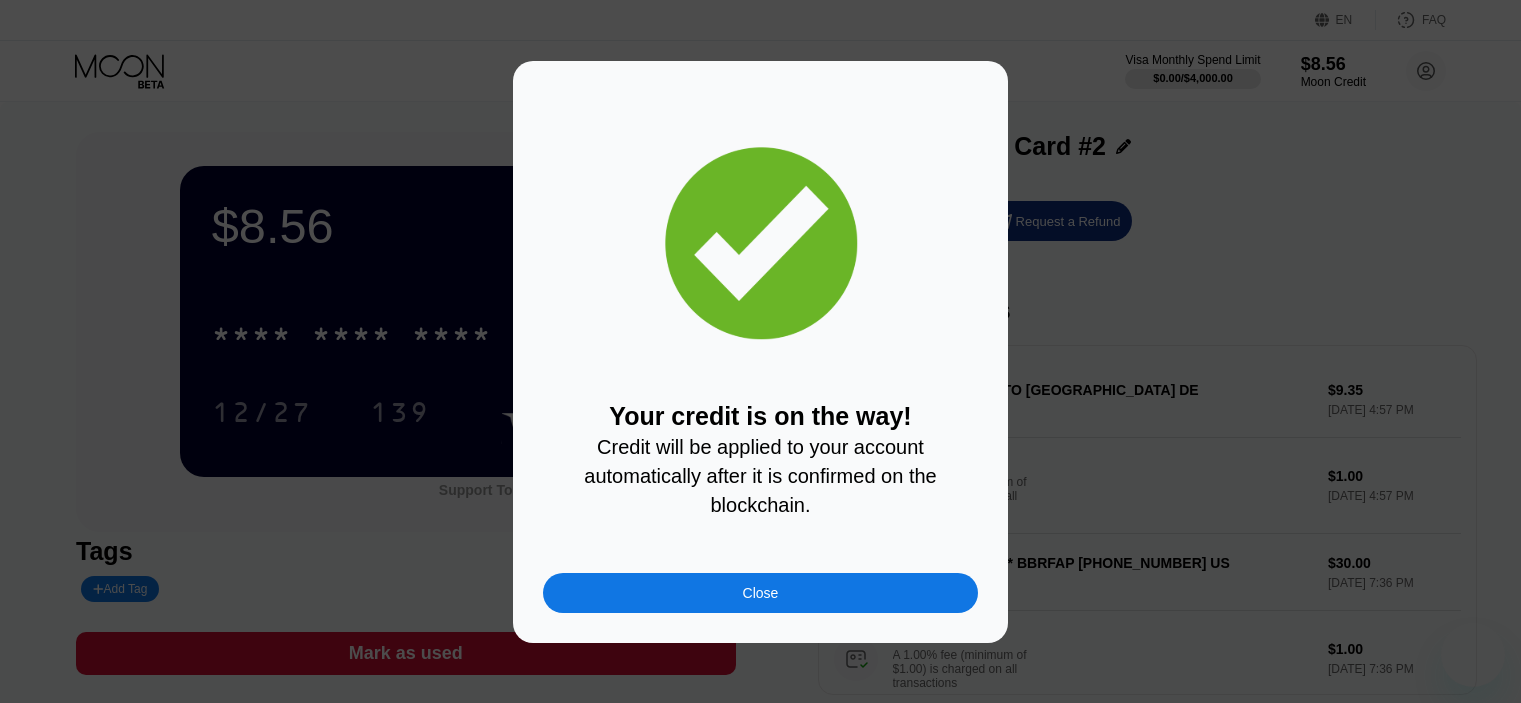 scroll, scrollTop: 0, scrollLeft: 0, axis: both 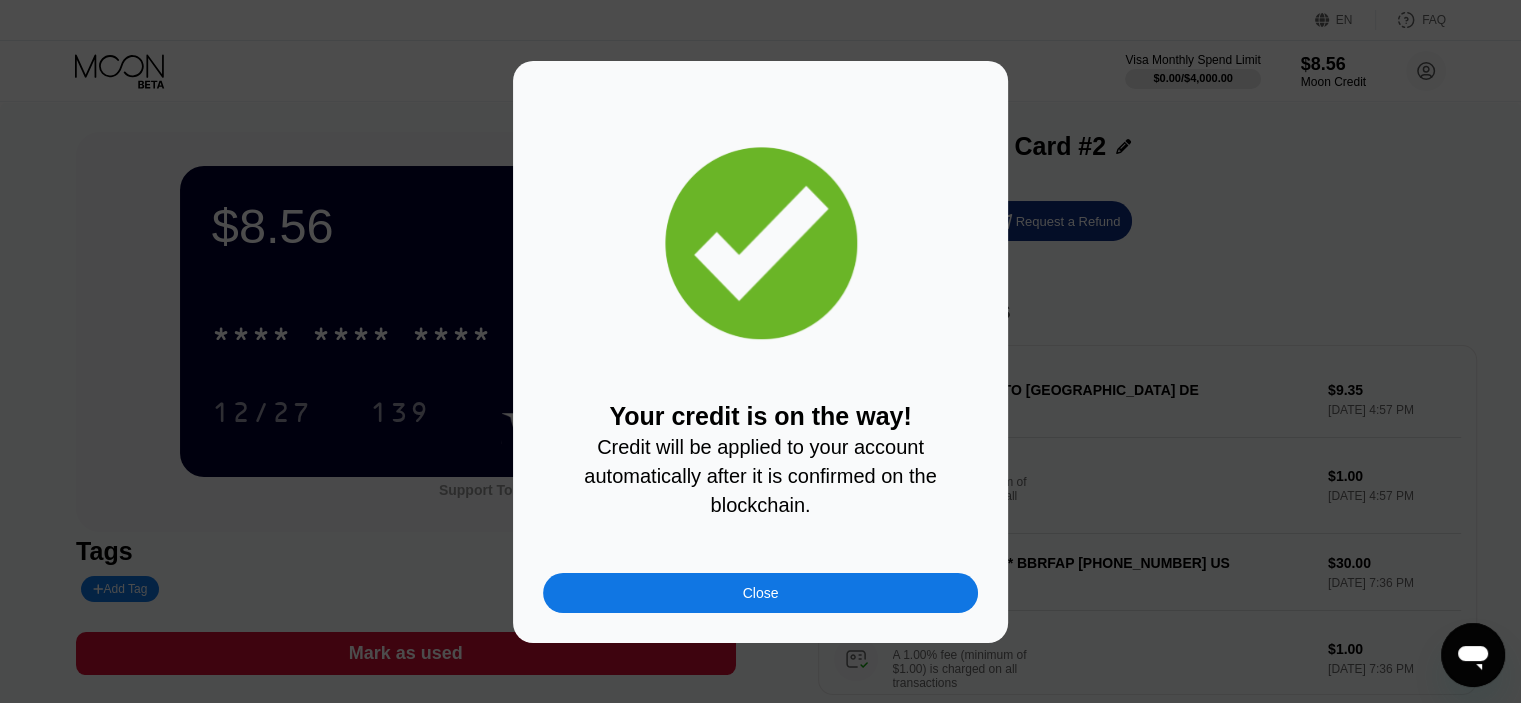 drag, startPoint x: 799, startPoint y: 594, endPoint x: 1052, endPoint y: 386, distance: 327.52557 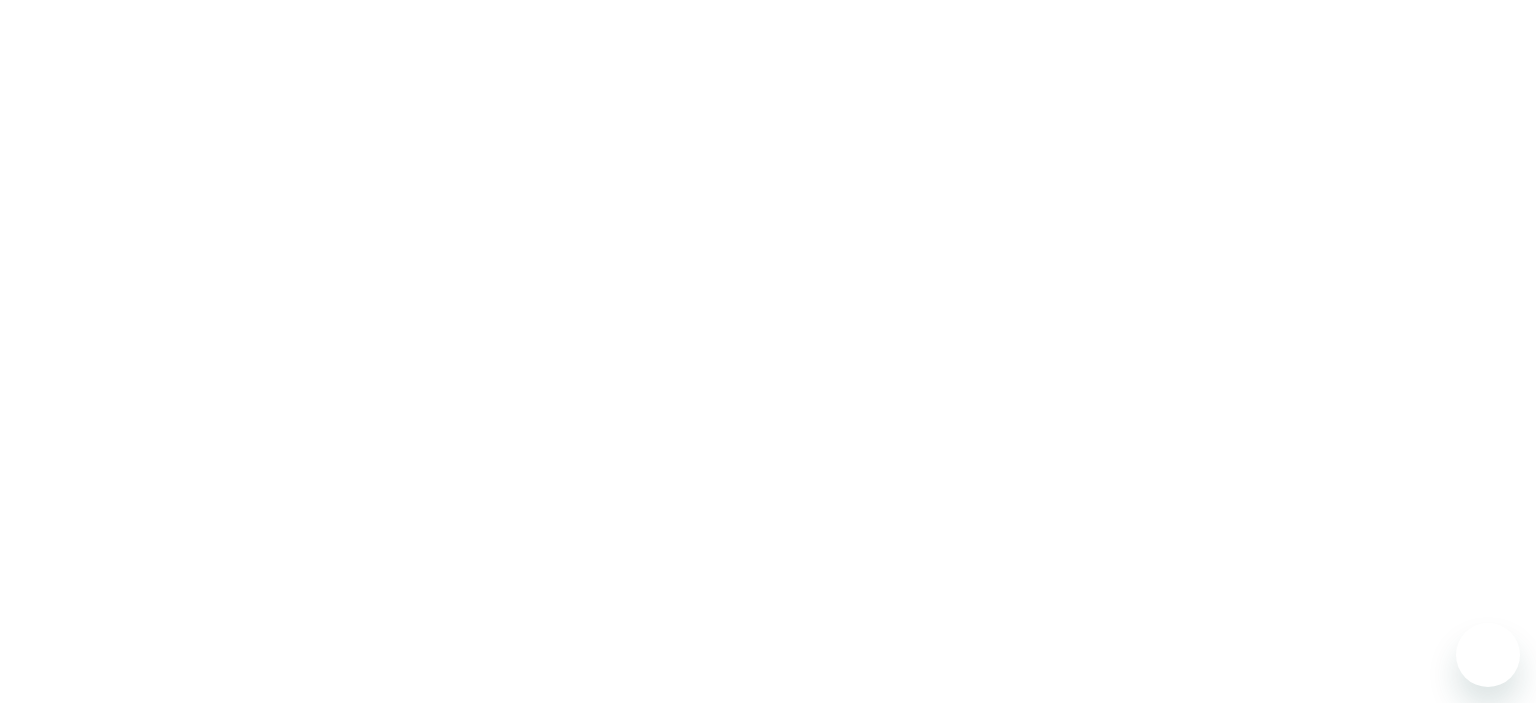 scroll, scrollTop: 0, scrollLeft: 0, axis: both 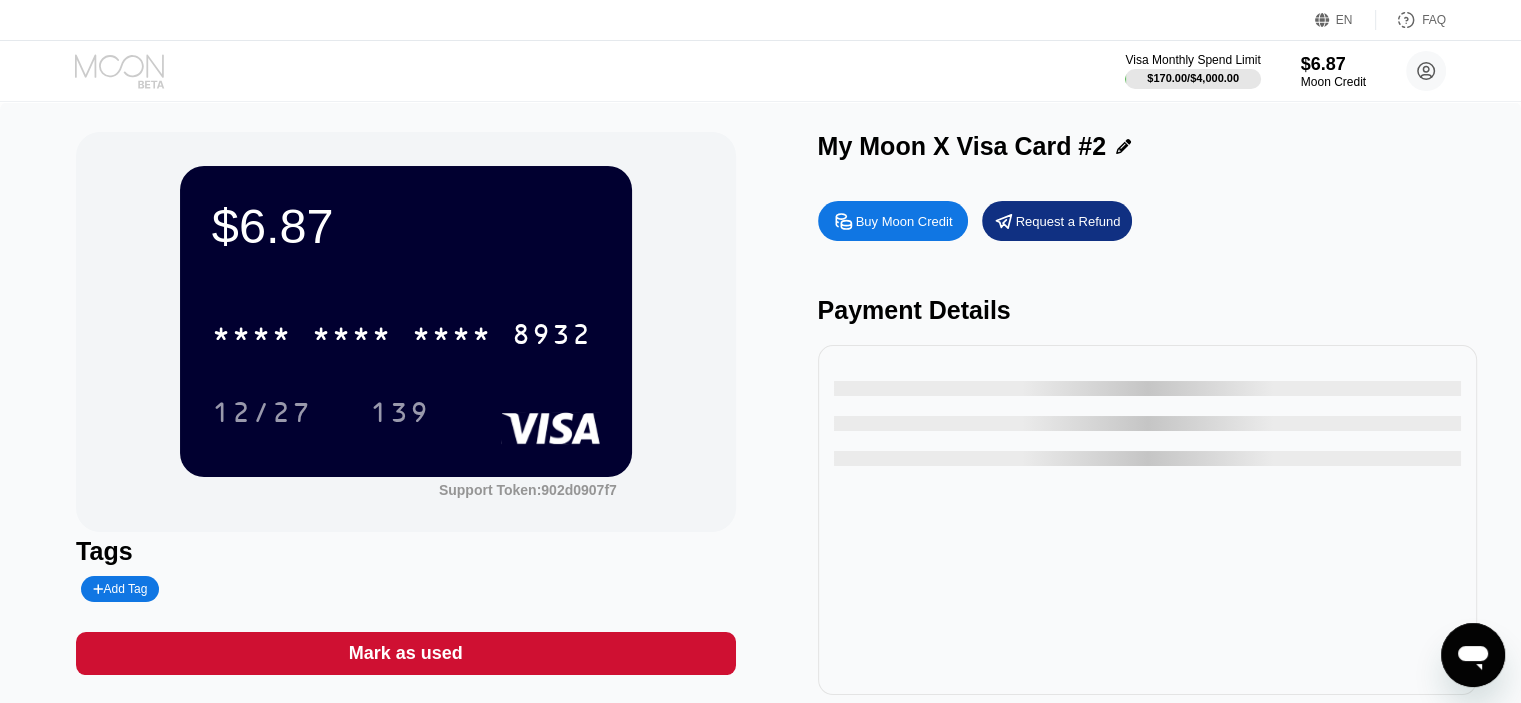 click 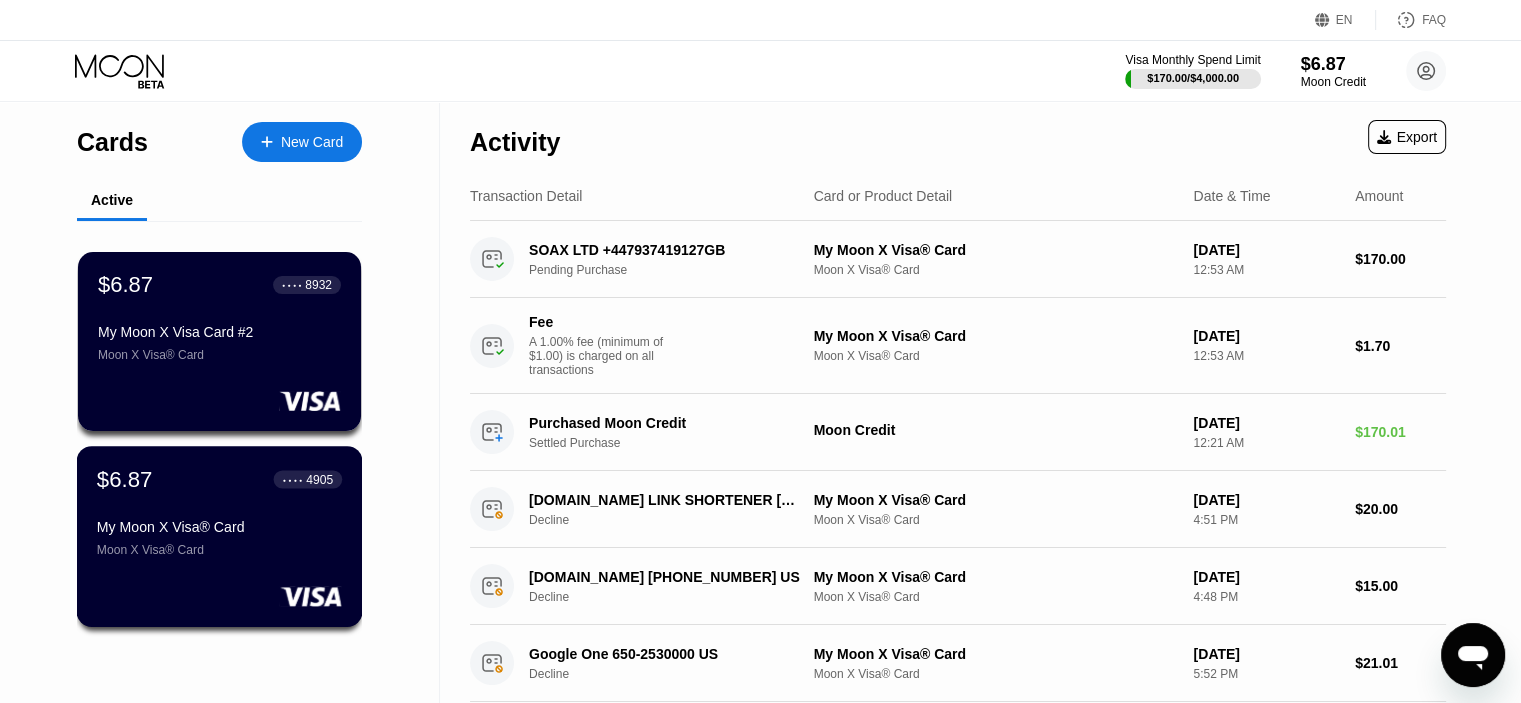 click on "$6.87 ● ● ● ● 4905 My Moon X Visa® Card Moon X Visa® Card" at bounding box center (219, 511) 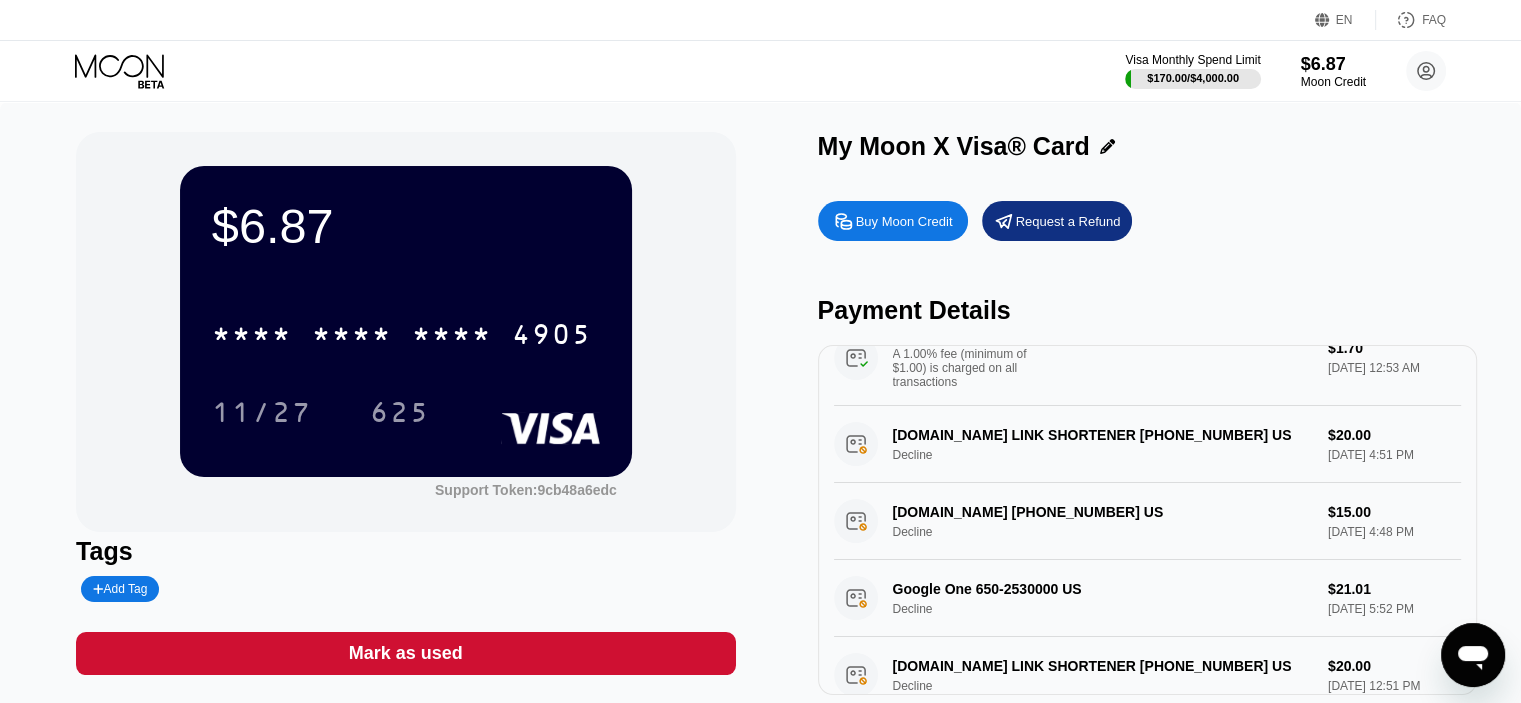 scroll, scrollTop: 0, scrollLeft: 0, axis: both 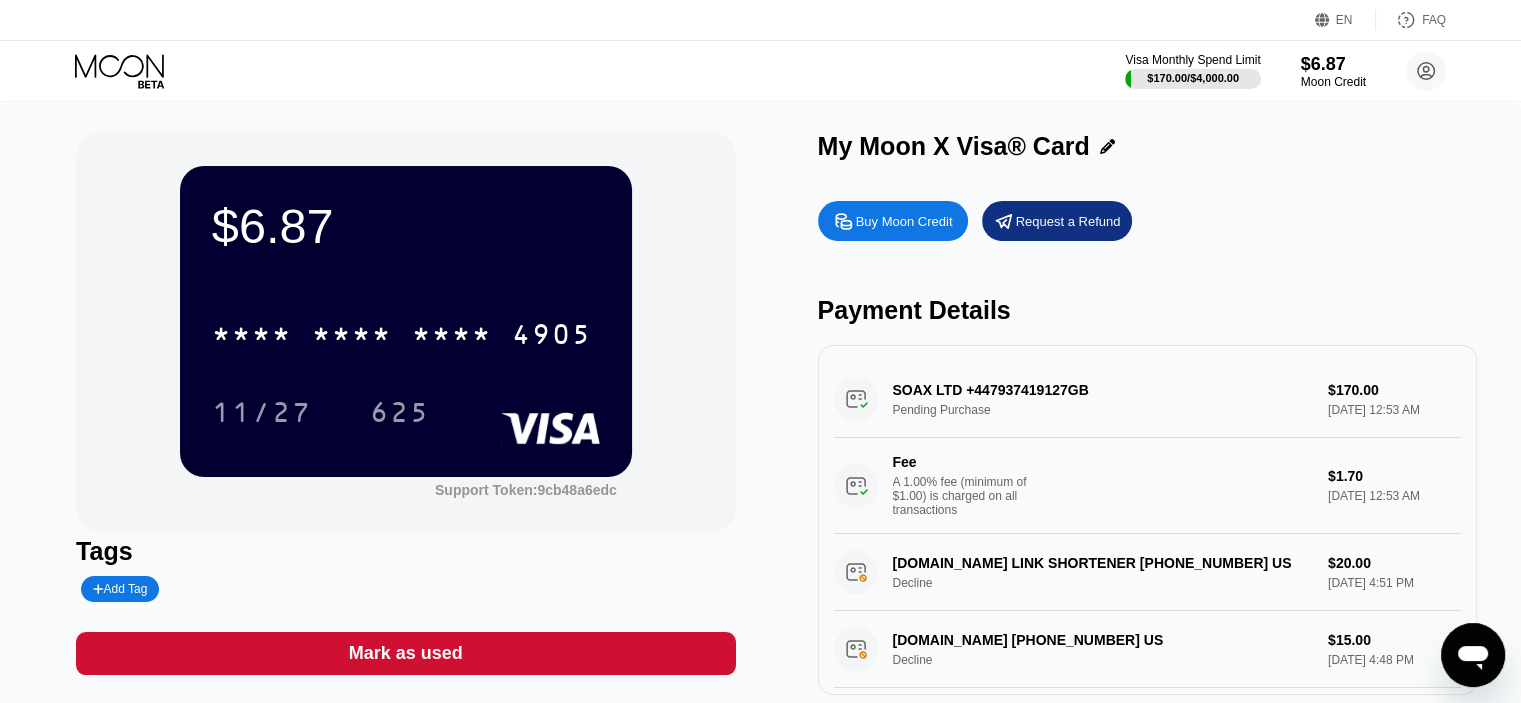 click on "SOAX LTD                 +447937419127GB Pending Purchase $170.00 Jul 20, 2025 12:53 AM Fee A 1.00% fee (minimum of $1.00) is charged on all transactions $1.70 Jul 20, 2025 12:53 AM" at bounding box center (1147, 447) 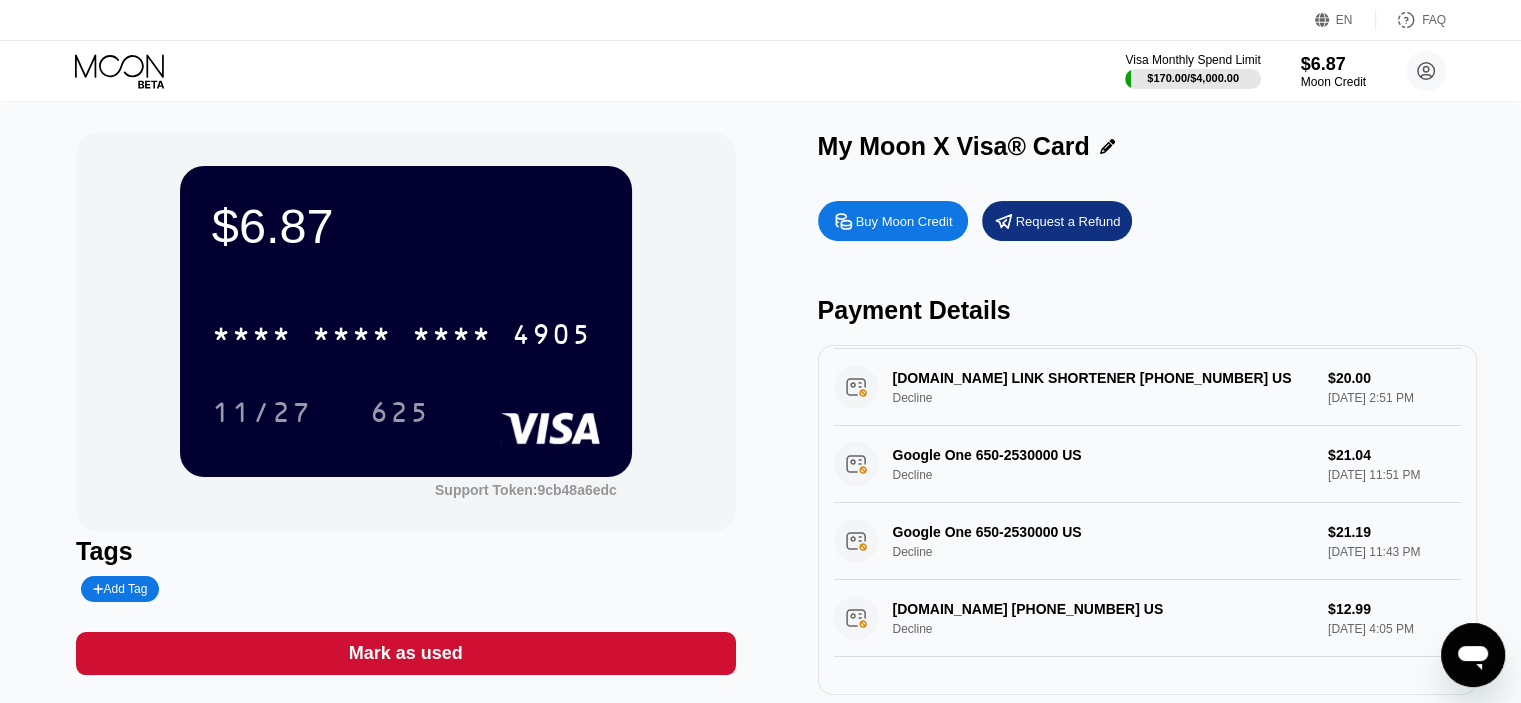 scroll, scrollTop: 831, scrollLeft: 0, axis: vertical 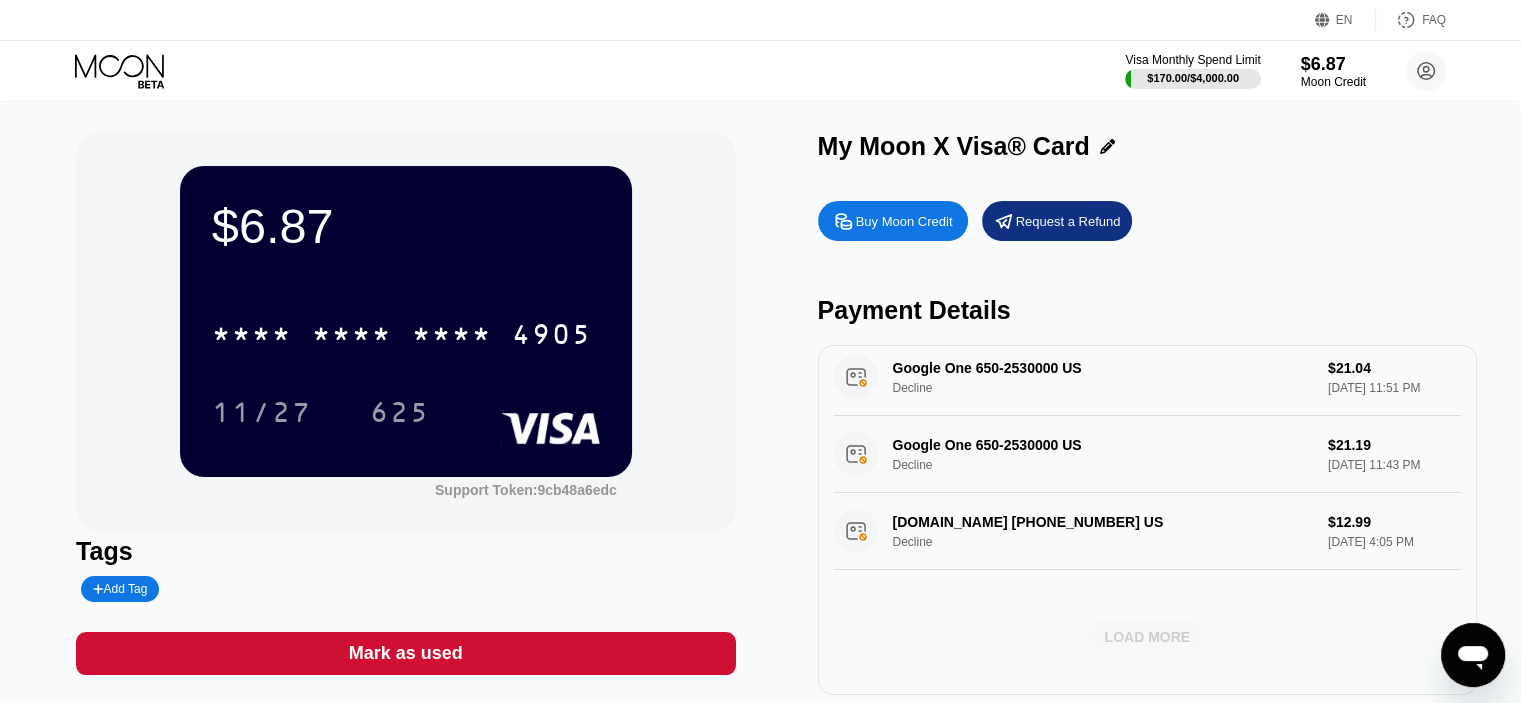click on "LOAD MORE" at bounding box center [1147, 637] 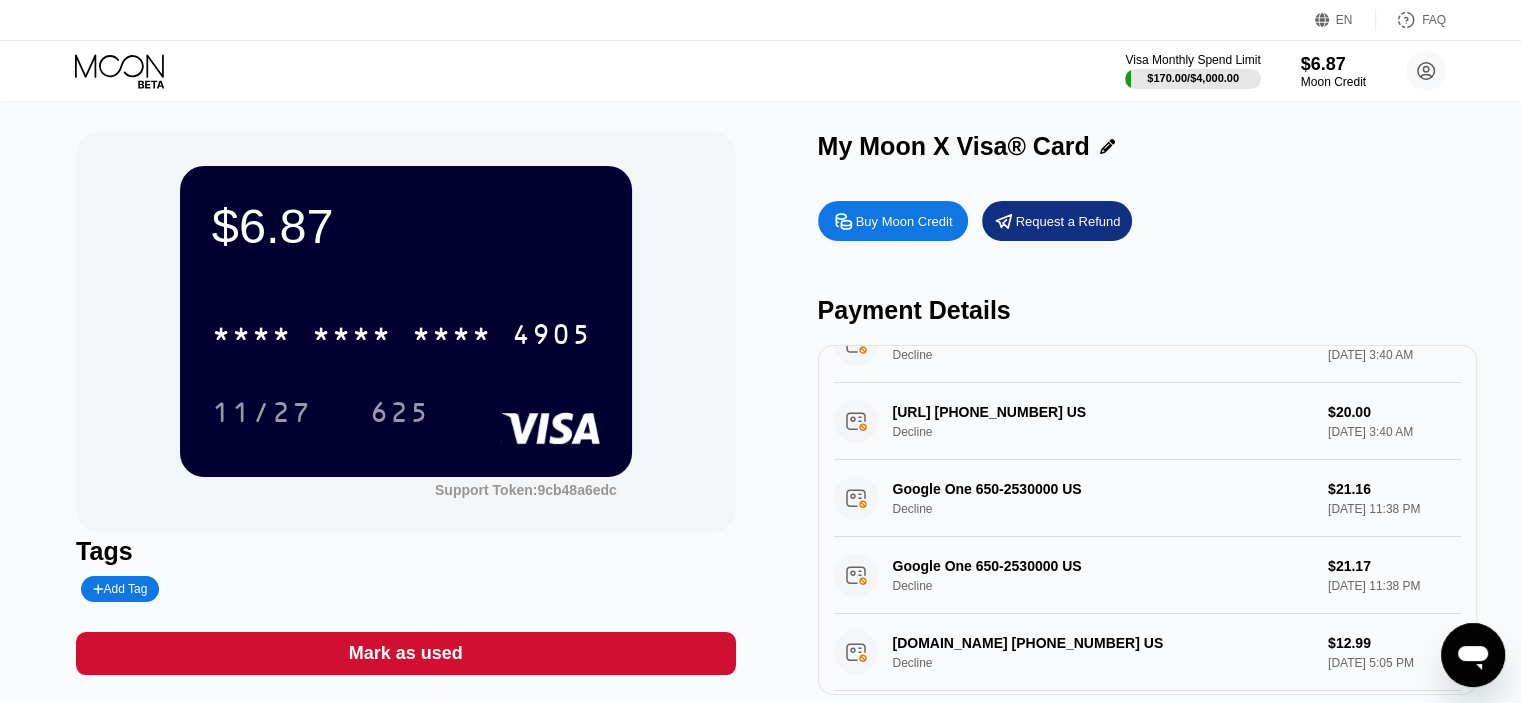 scroll, scrollTop: 1752, scrollLeft: 0, axis: vertical 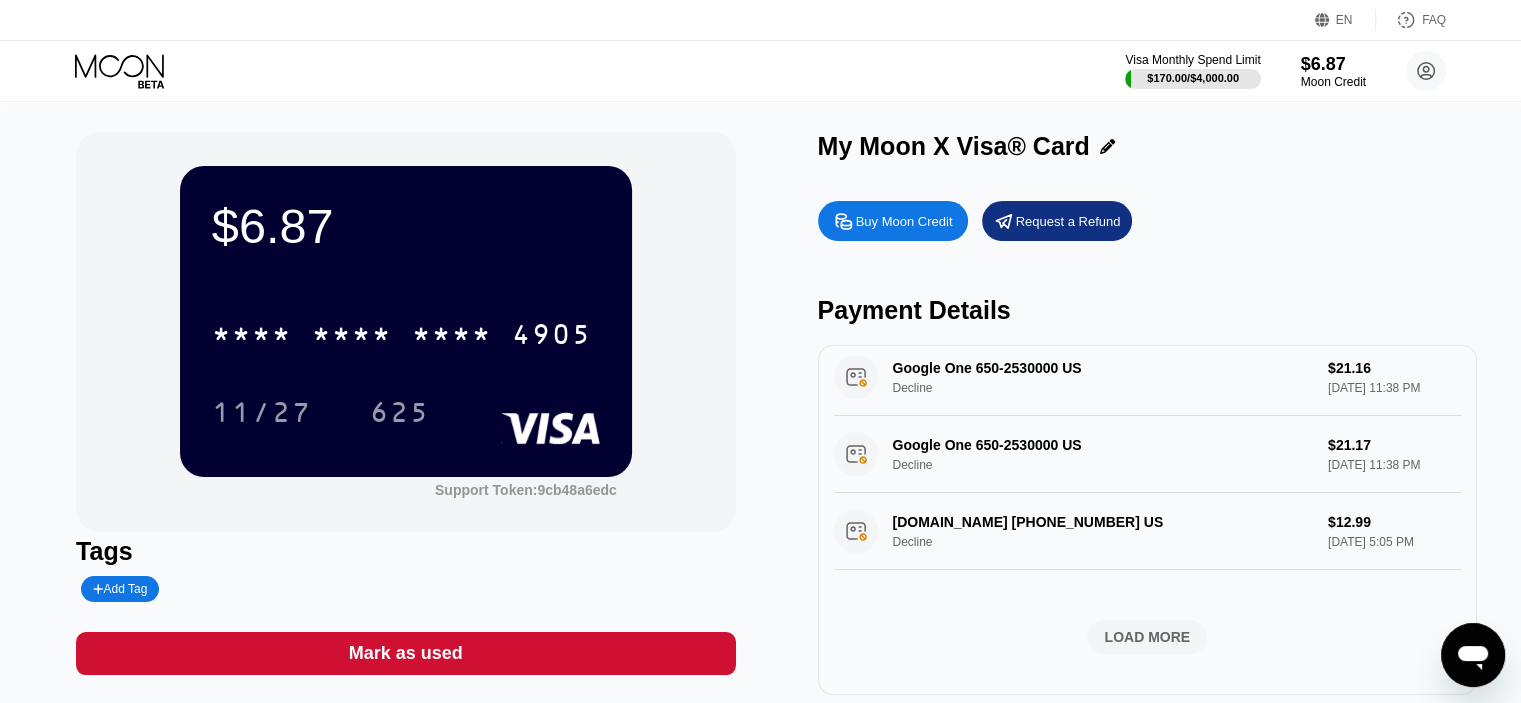 click on "LOAD MORE" at bounding box center [1147, 637] 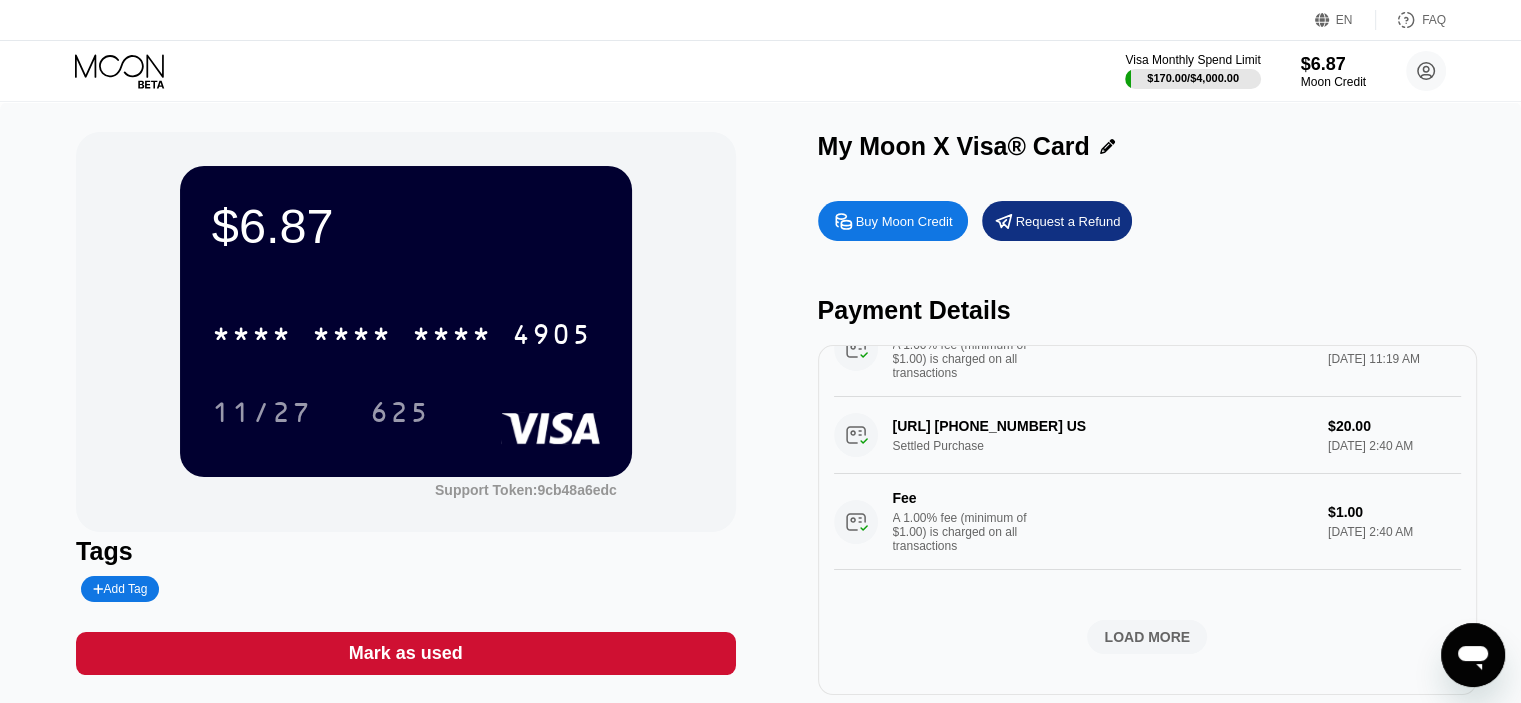 scroll, scrollTop: 3400, scrollLeft: 0, axis: vertical 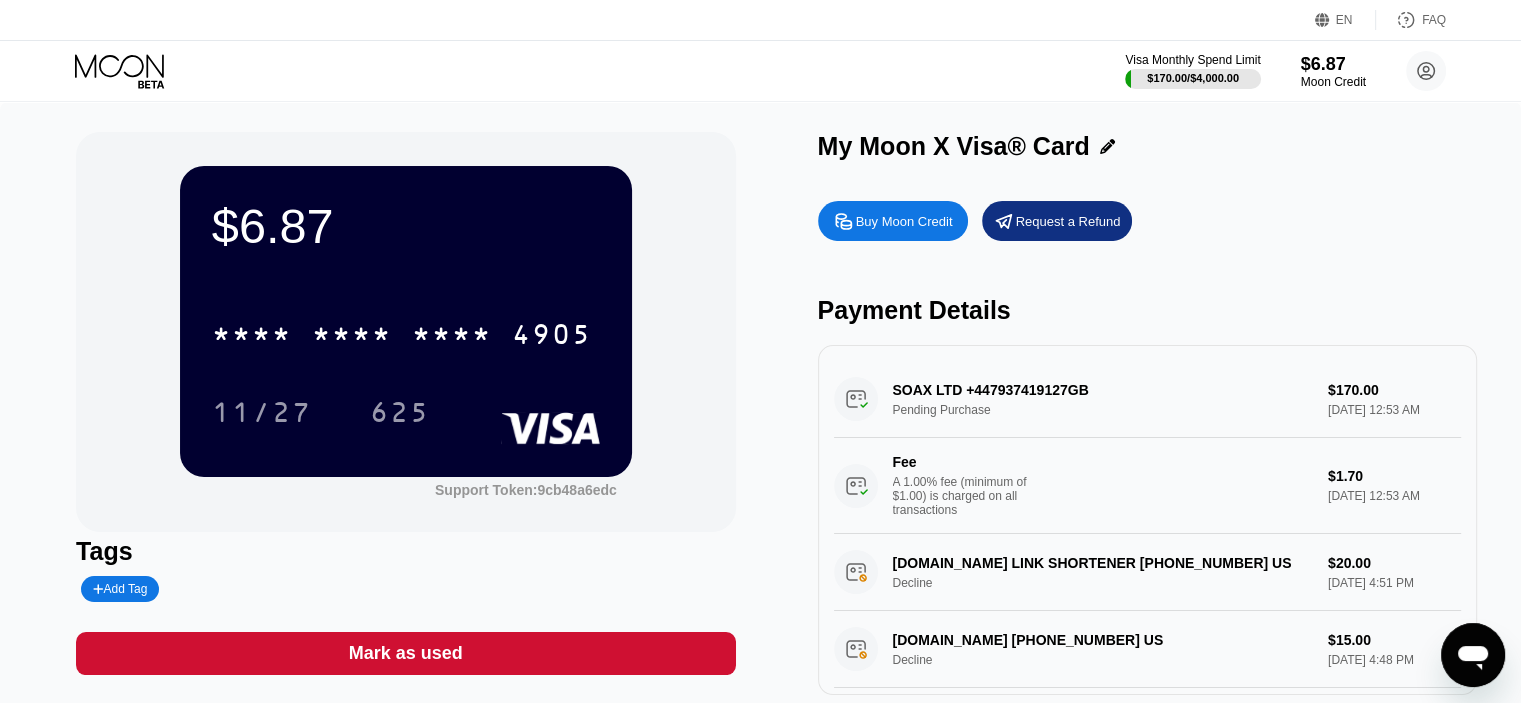 click on "SOAX LTD                 +447937419127GB Pending Purchase $170.00 Jul 20, 2025 12:53 AM Fee A 1.00% fee (minimum of $1.00) is charged on all transactions $1.70 Jul 20, 2025 12:53 AM" at bounding box center [1147, 447] 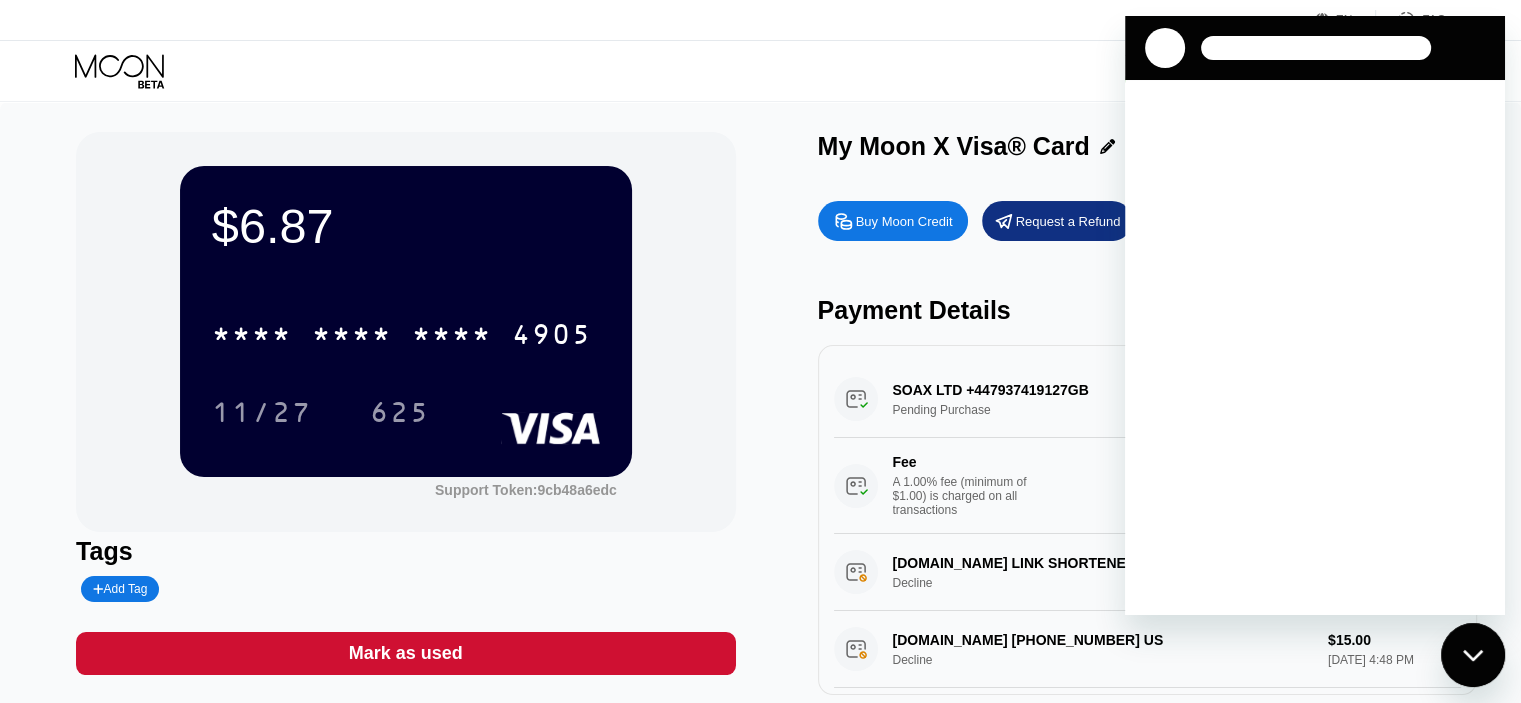 scroll, scrollTop: 0, scrollLeft: 0, axis: both 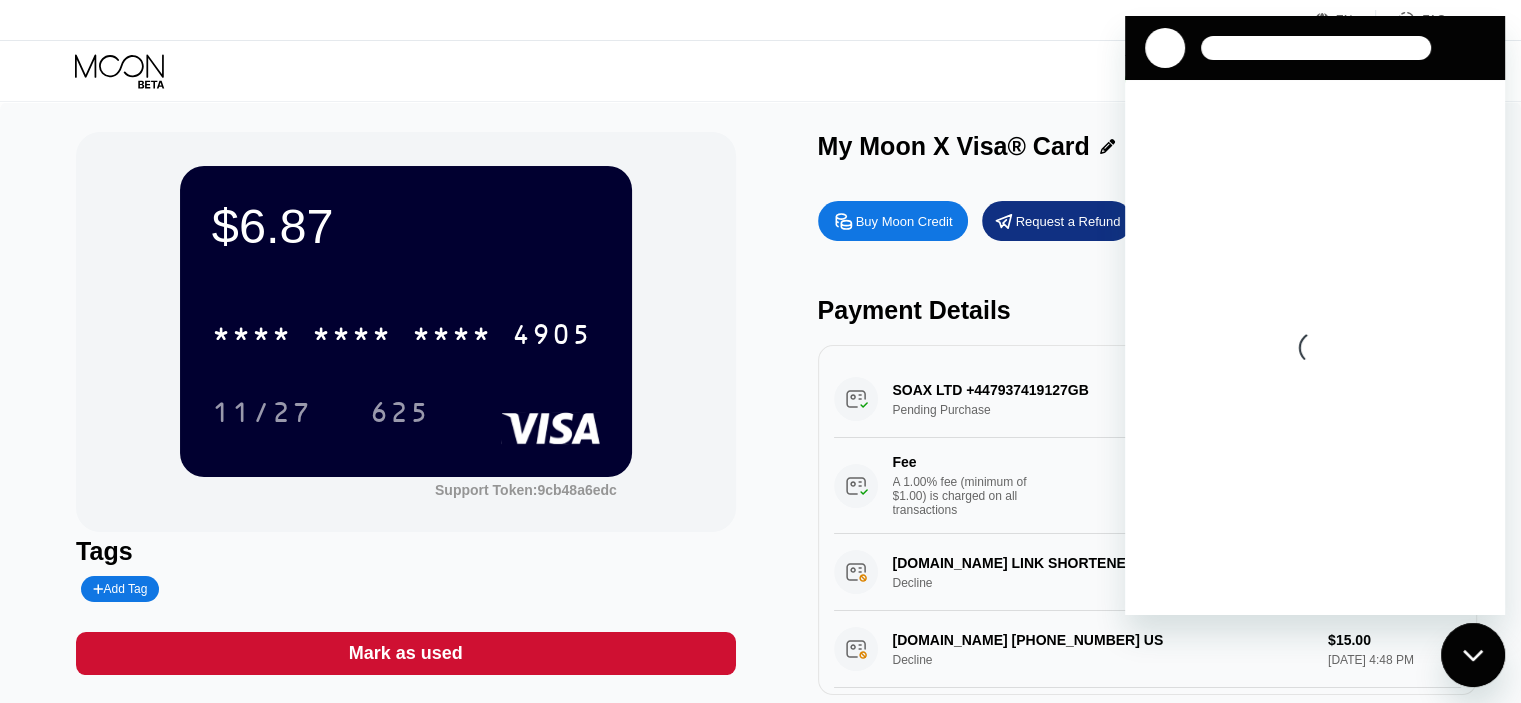click on "SOAX LTD                 +447937419127GB Pending Purchase $170.00 Jul 20, 2025 12:53 AM Fee A 1.00% fee (minimum of $1.00) is charged on all transactions $1.70 Jul 20, 2025 12:53 AM" at bounding box center [1147, 447] 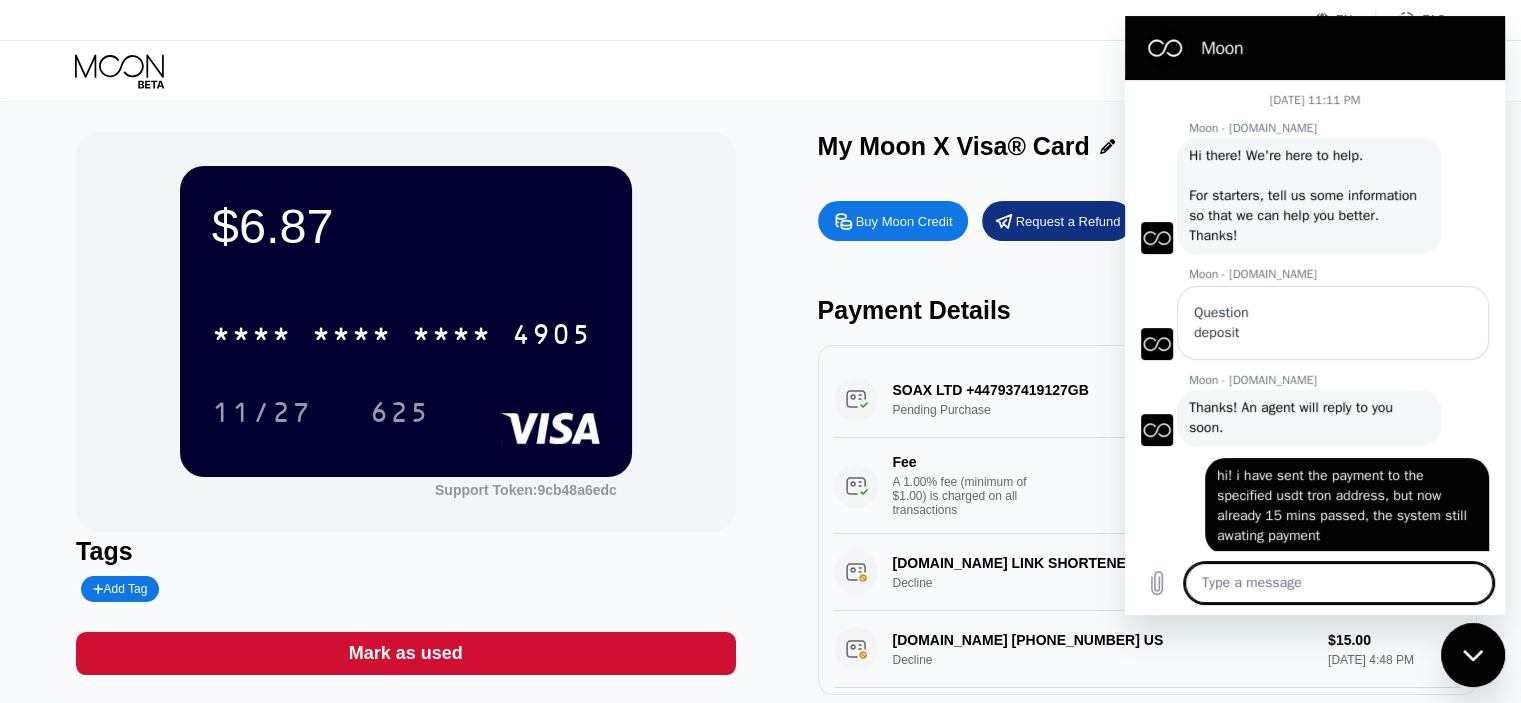 type on "x" 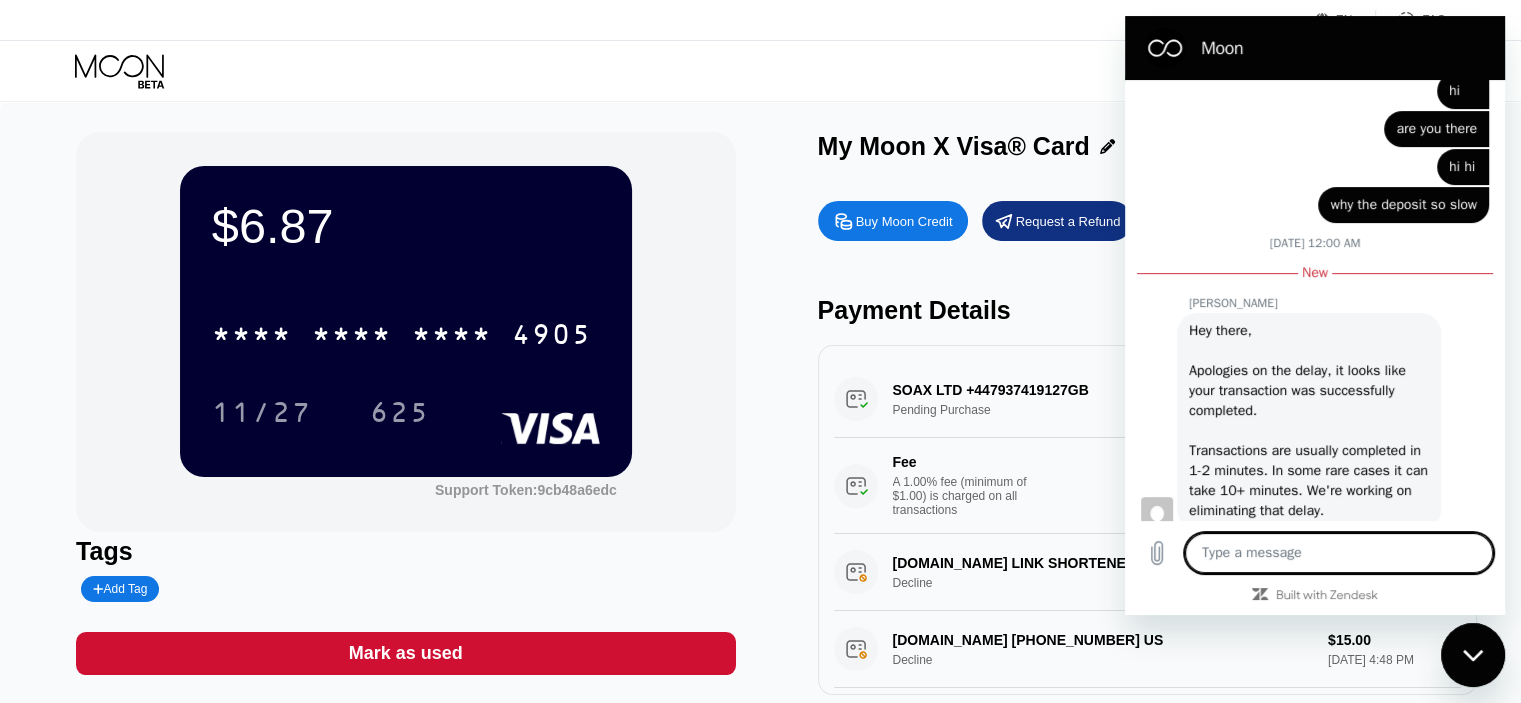 scroll, scrollTop: 512, scrollLeft: 0, axis: vertical 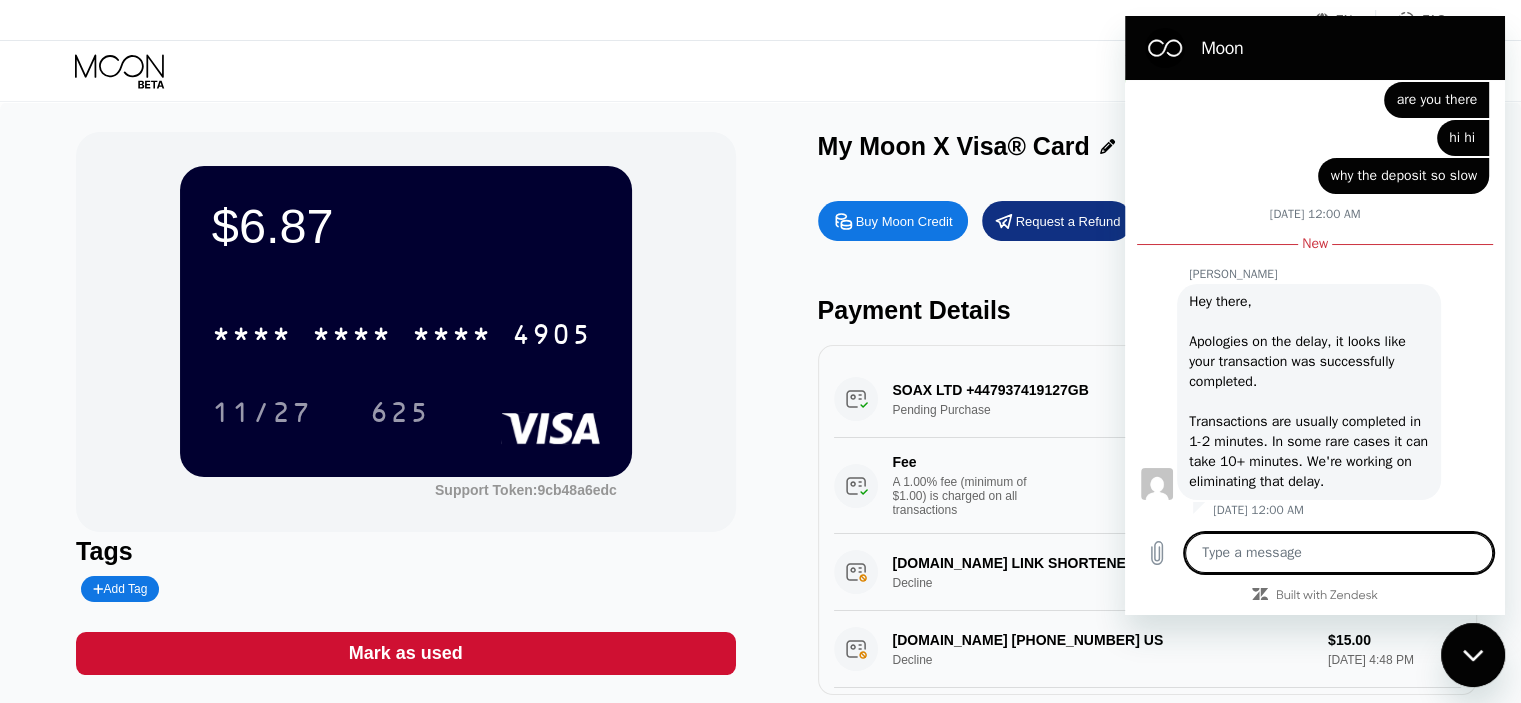 type on "H" 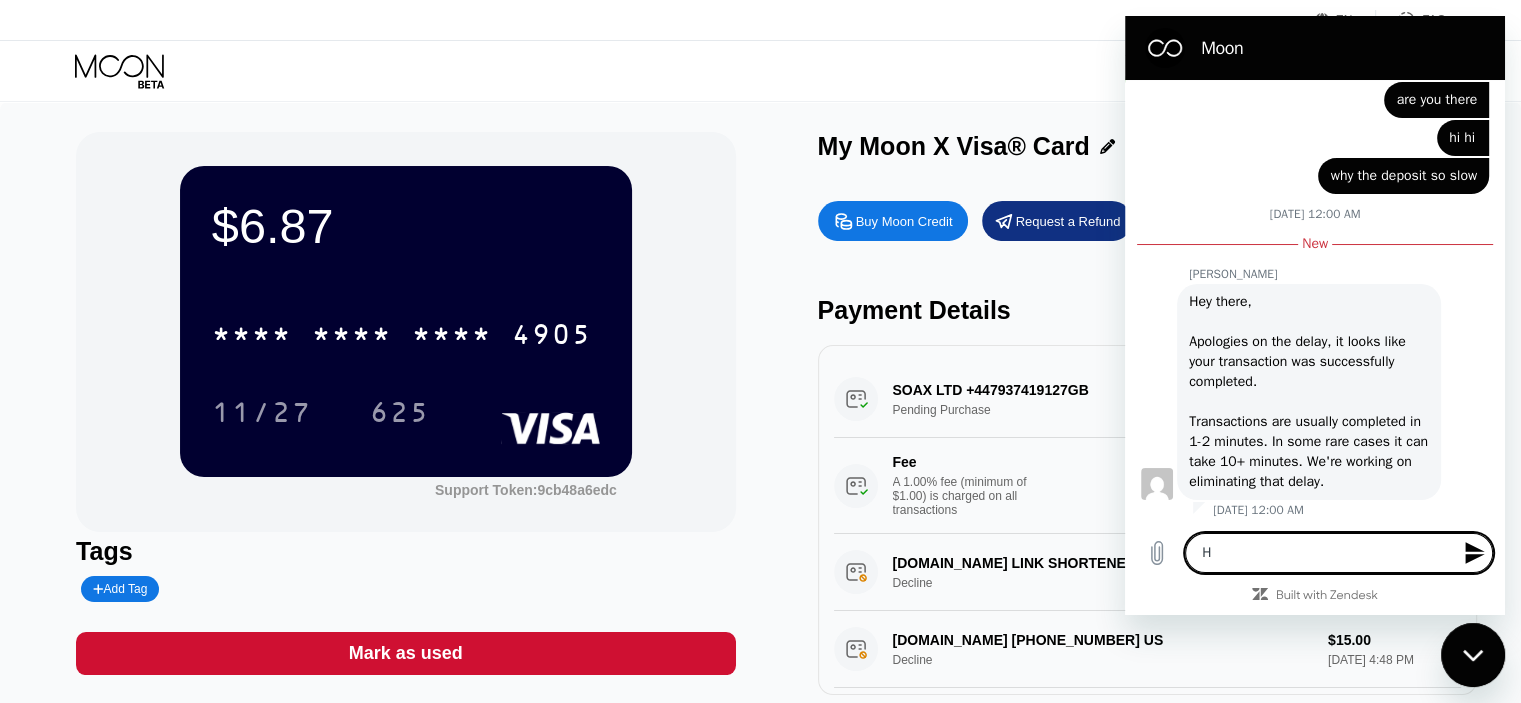 type on "Hi" 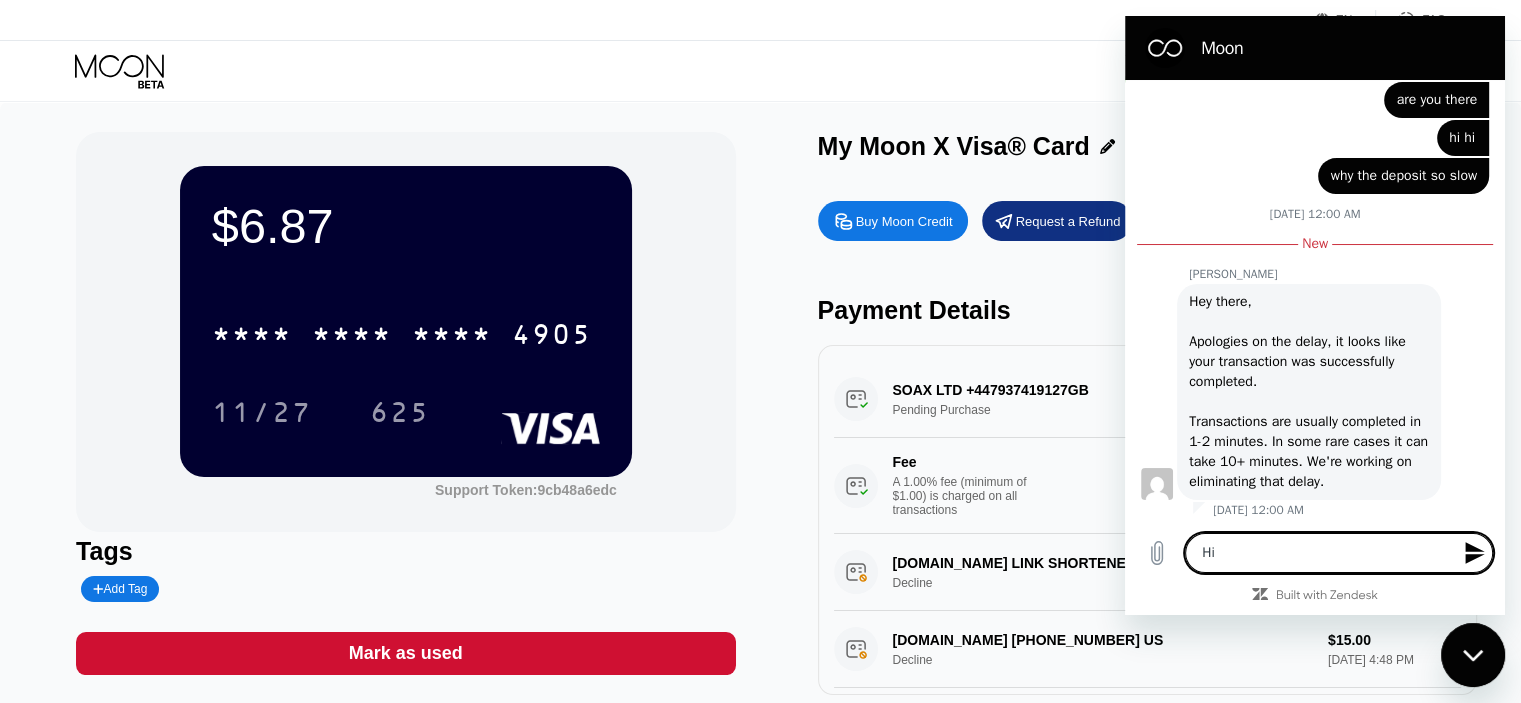 type on "x" 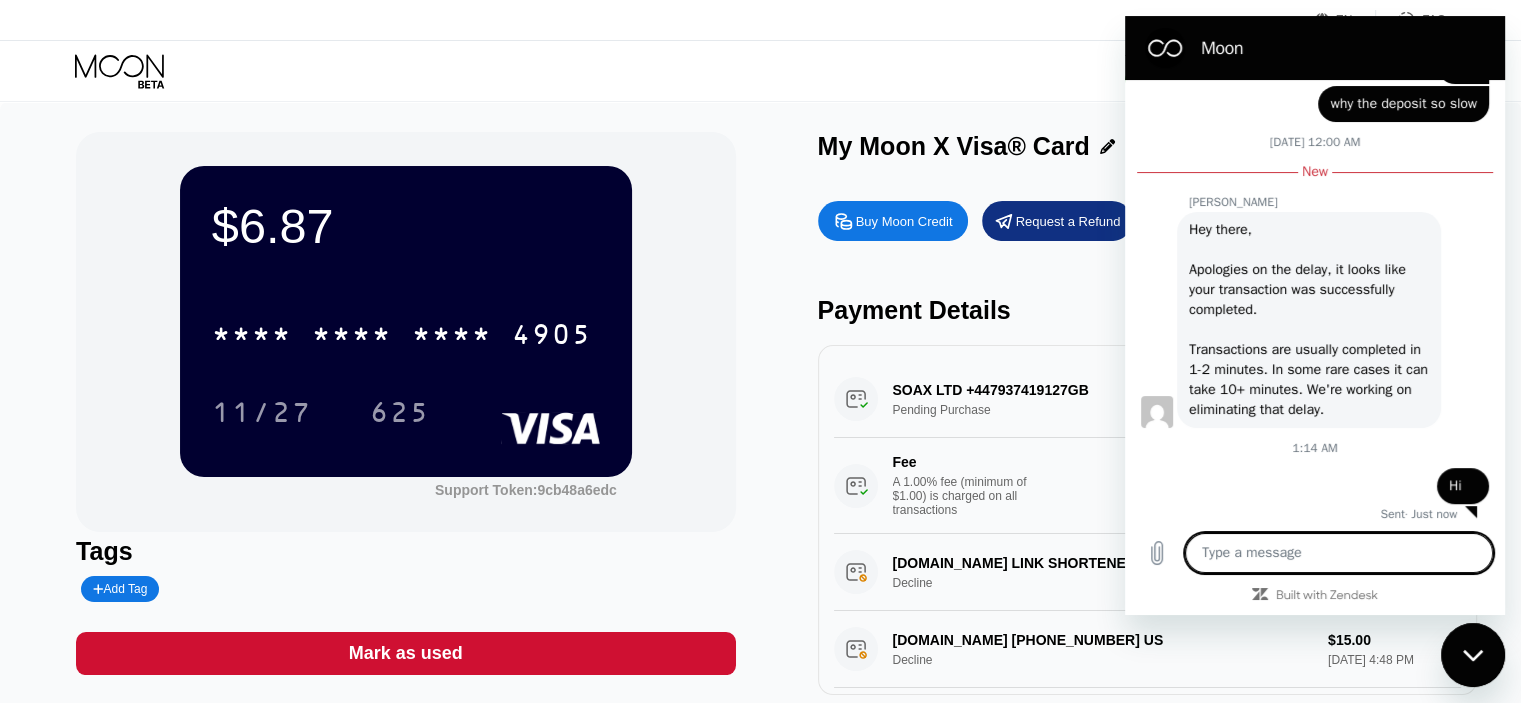 type on "x" 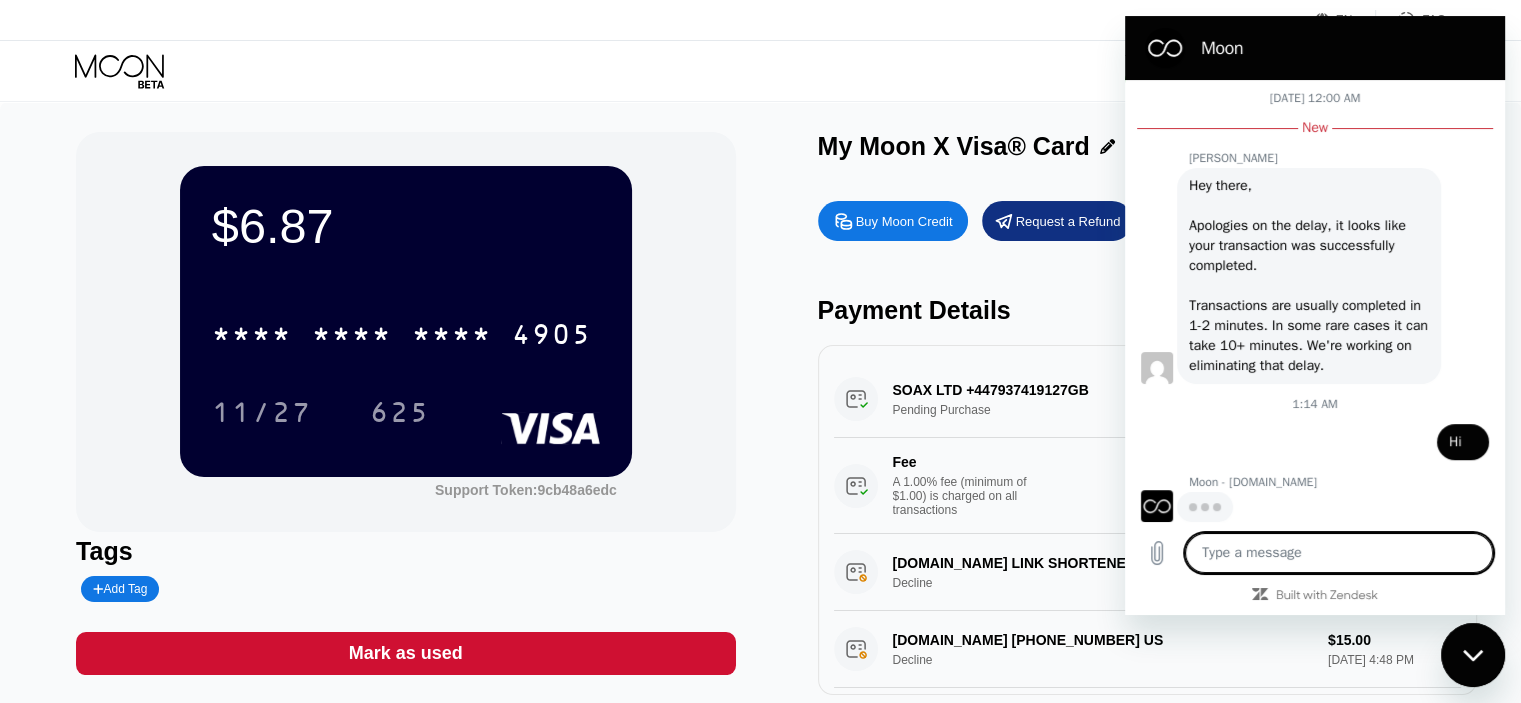 type on "c" 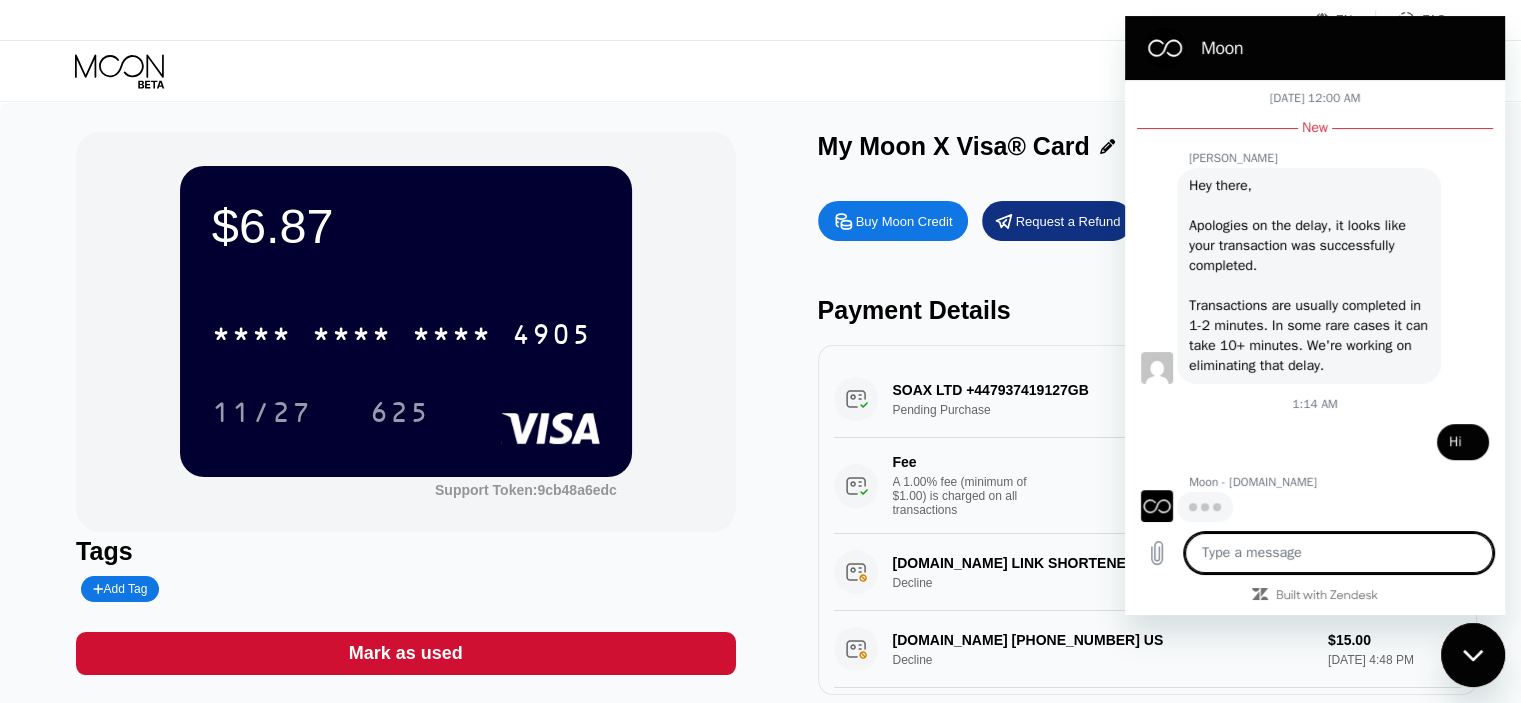 type on "x" 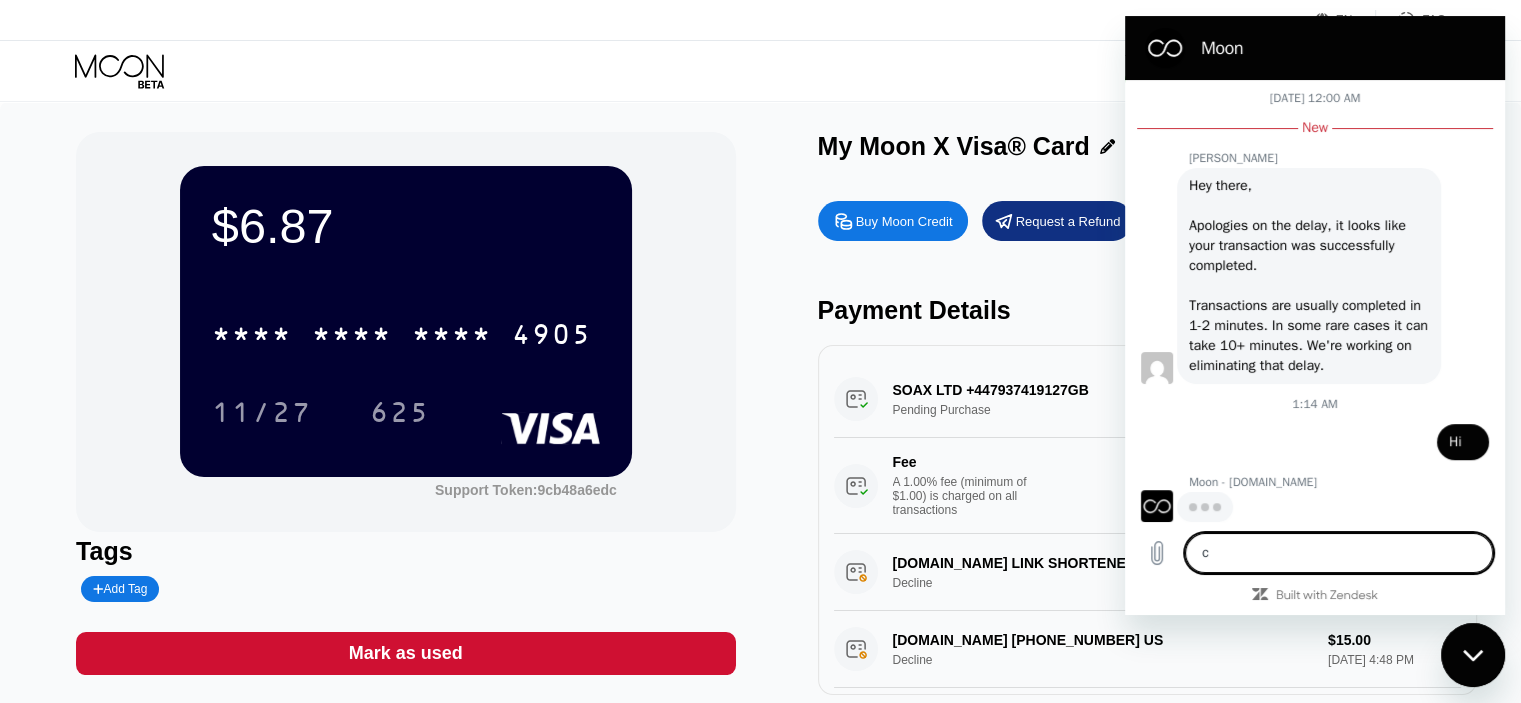 type on "ca" 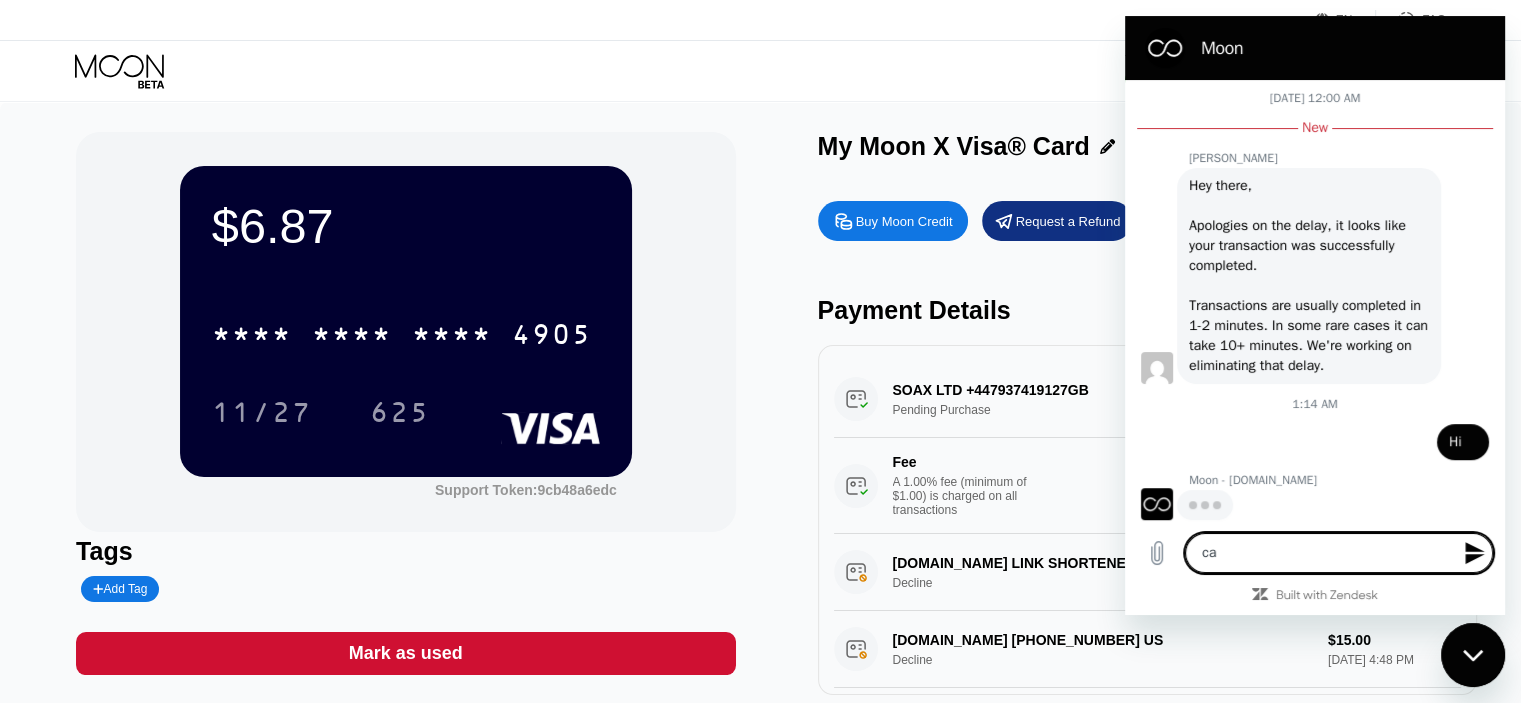 type on "can" 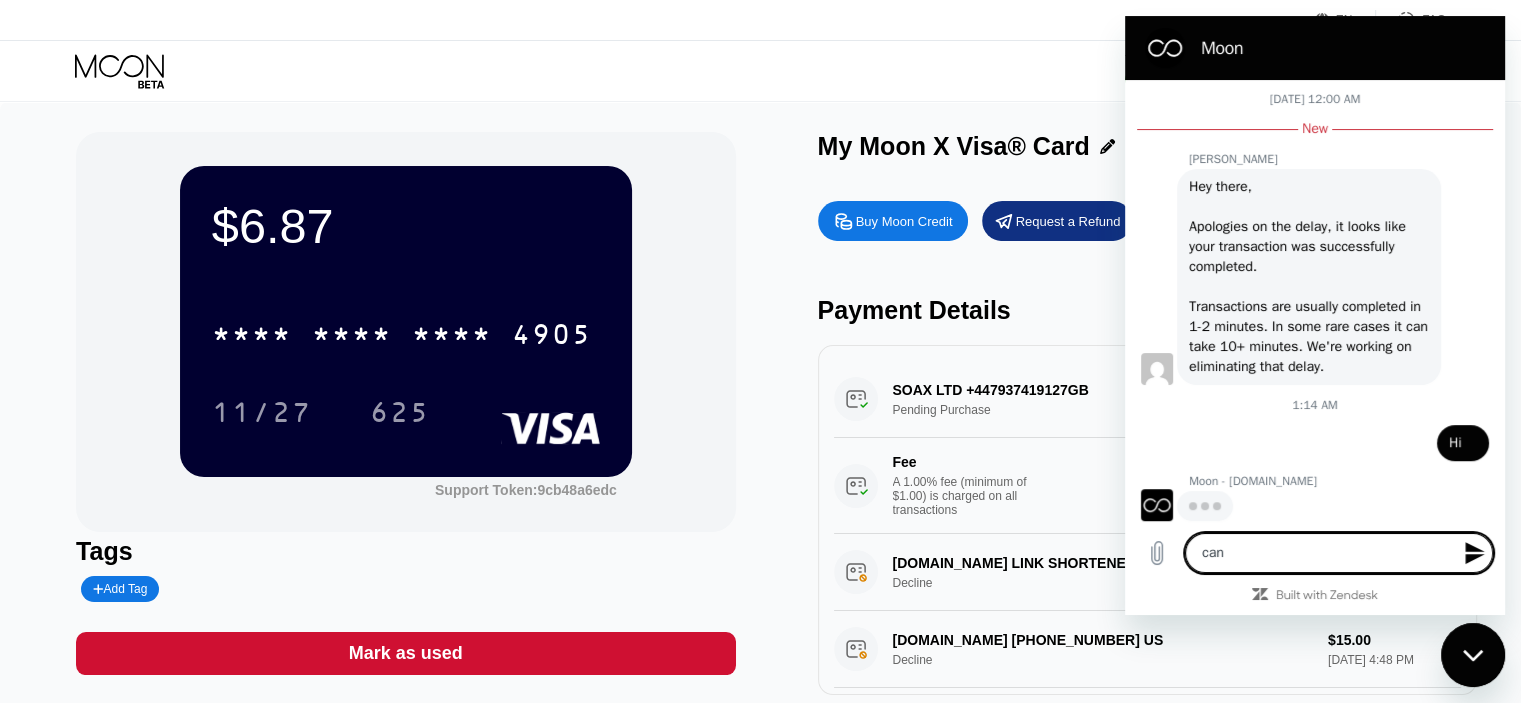 type on "can" 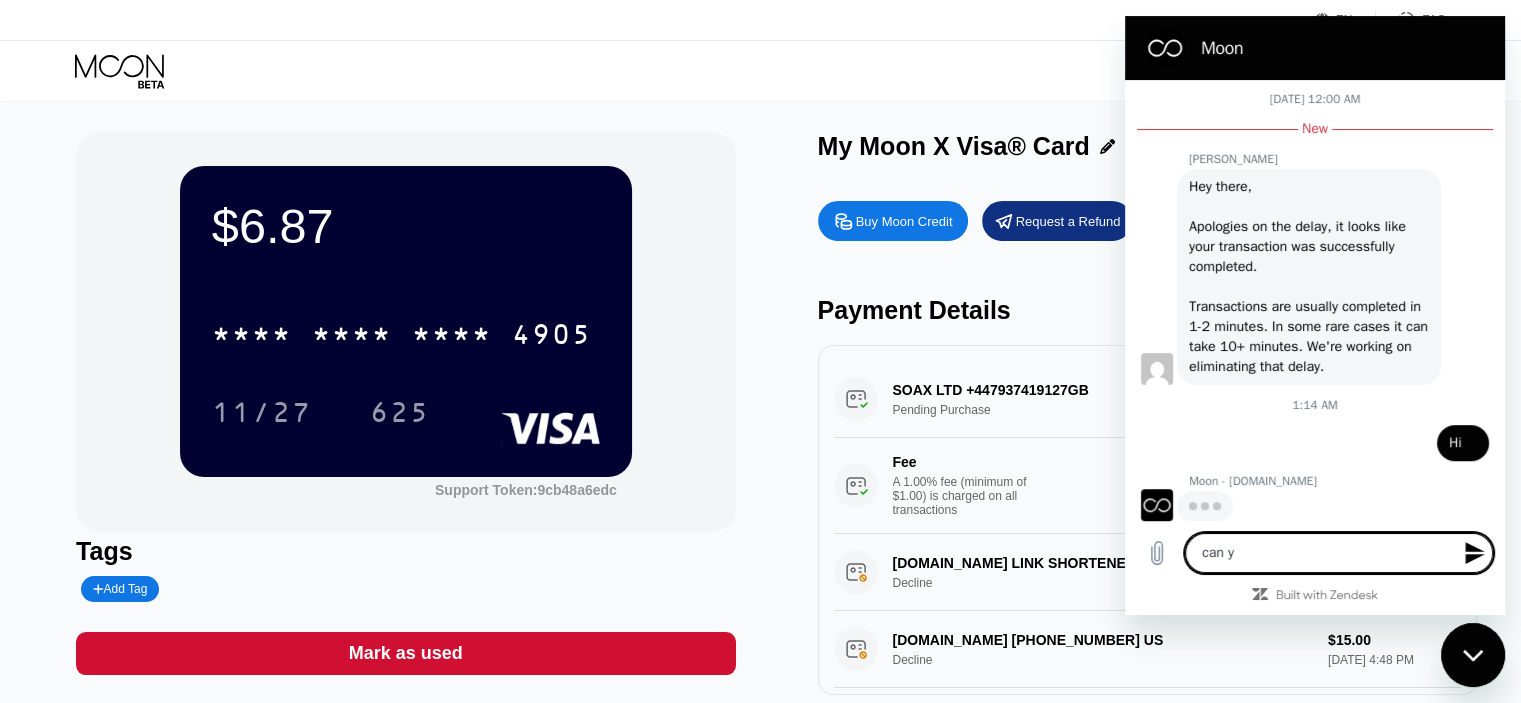 type on "can yo" 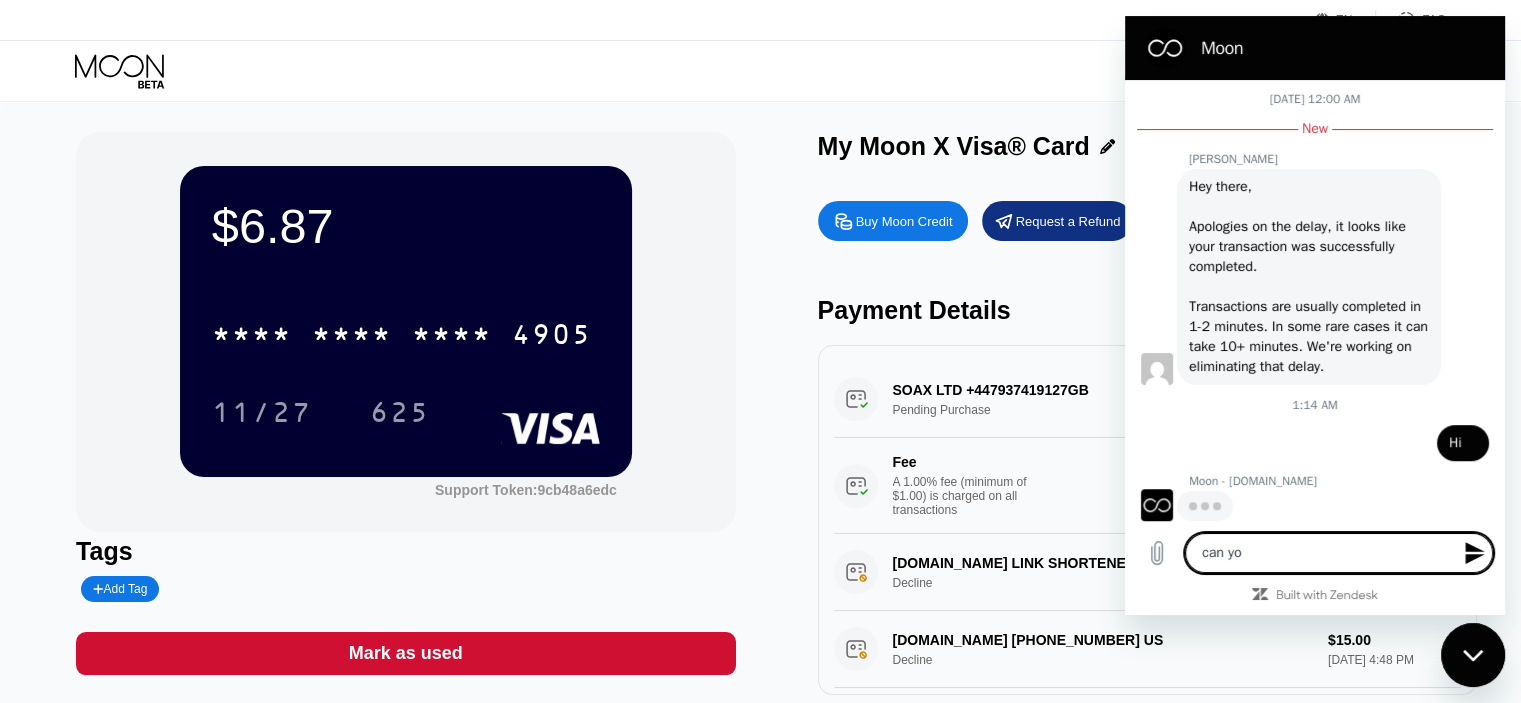 type on "can you" 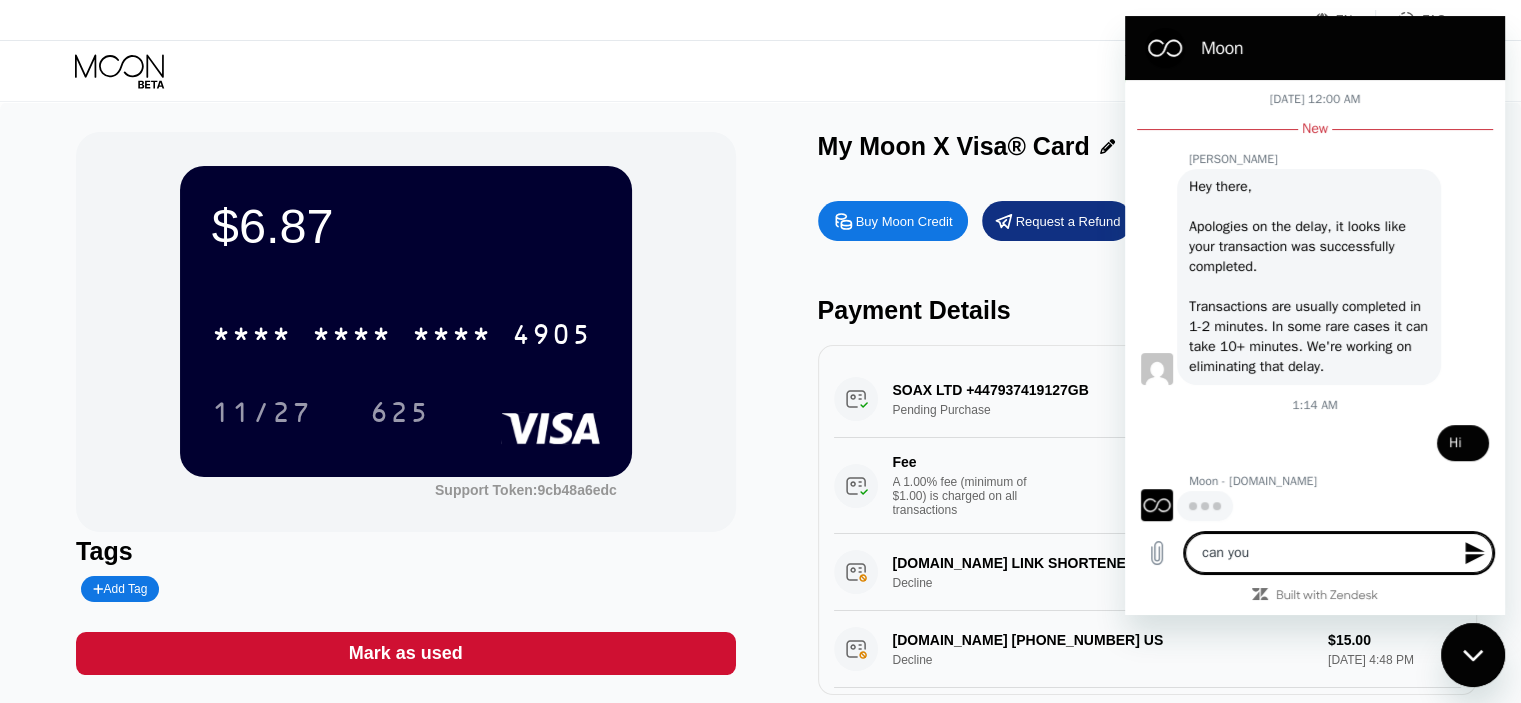 type on "can you" 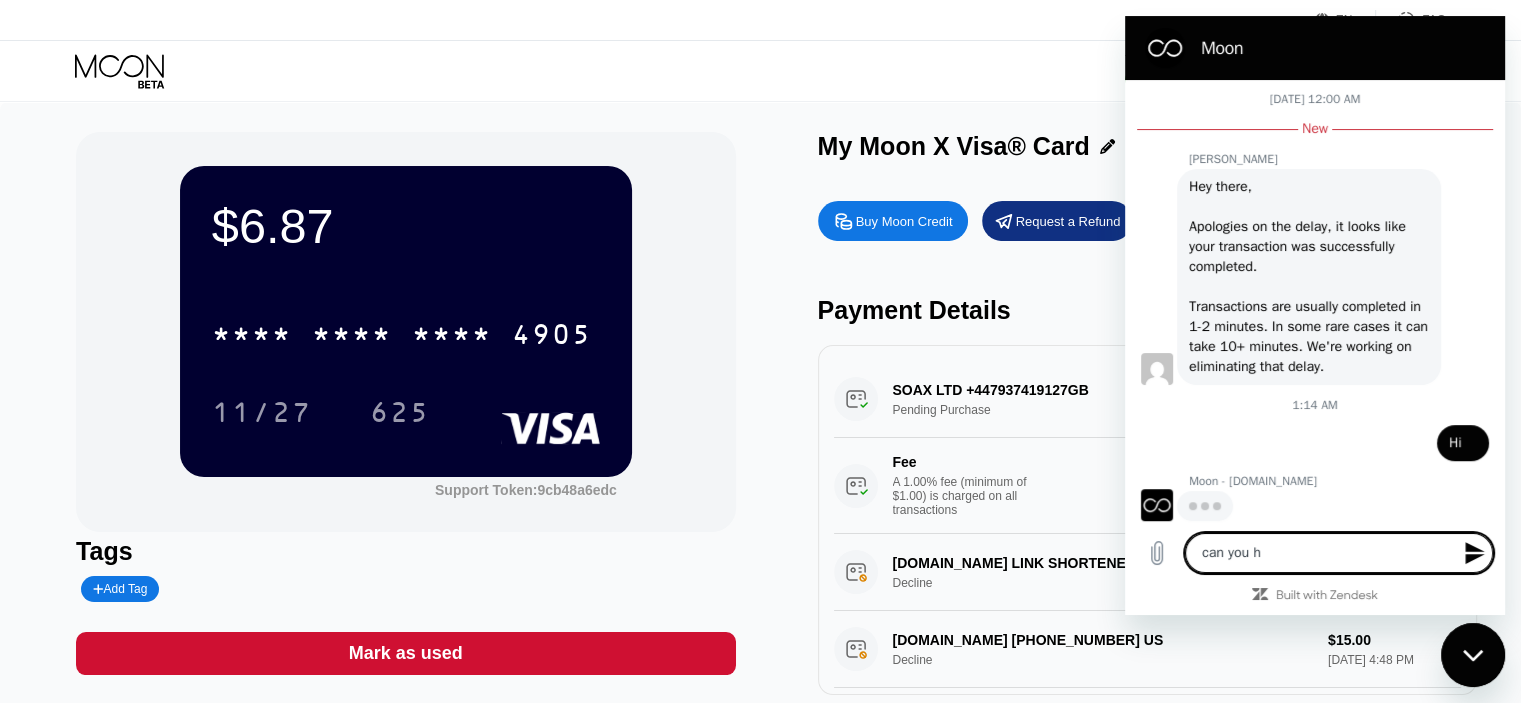 type on "can you he" 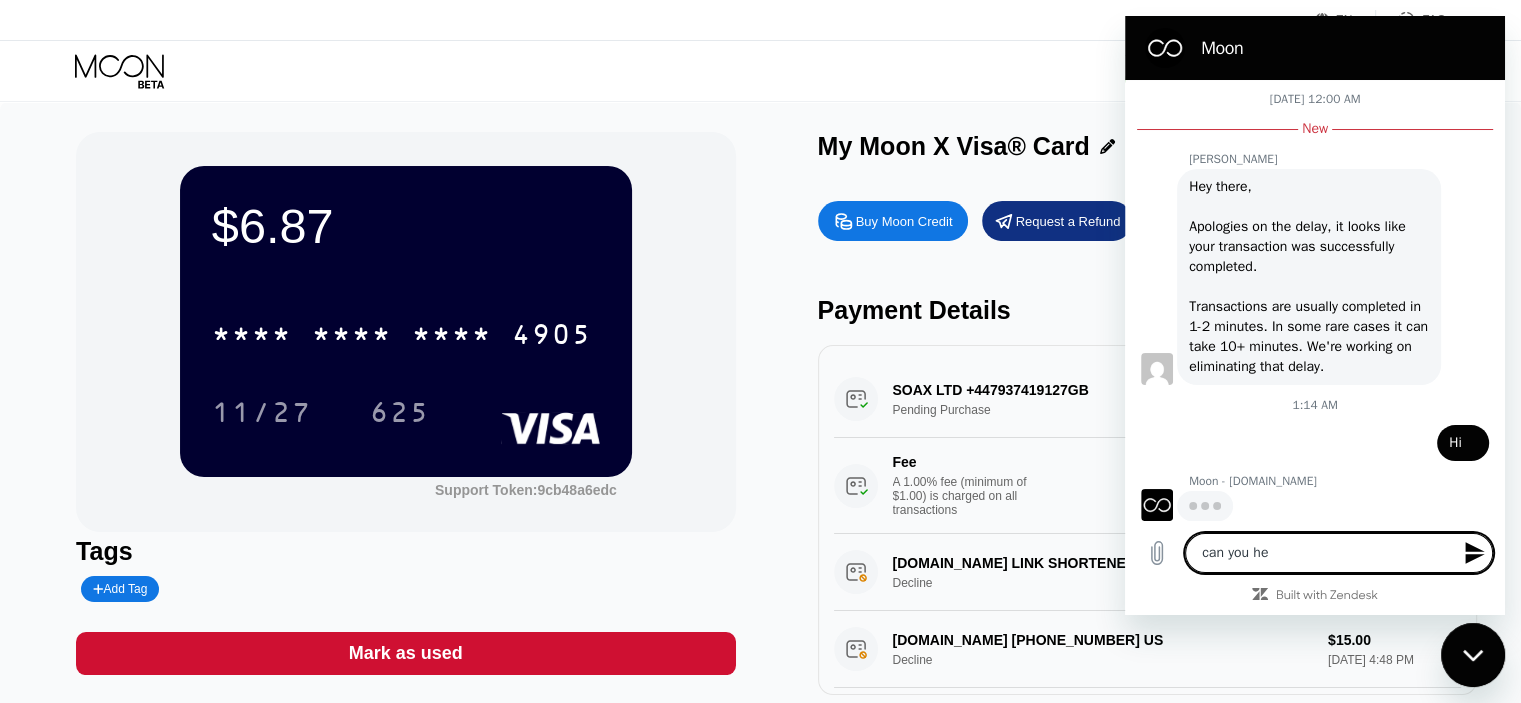 type on "x" 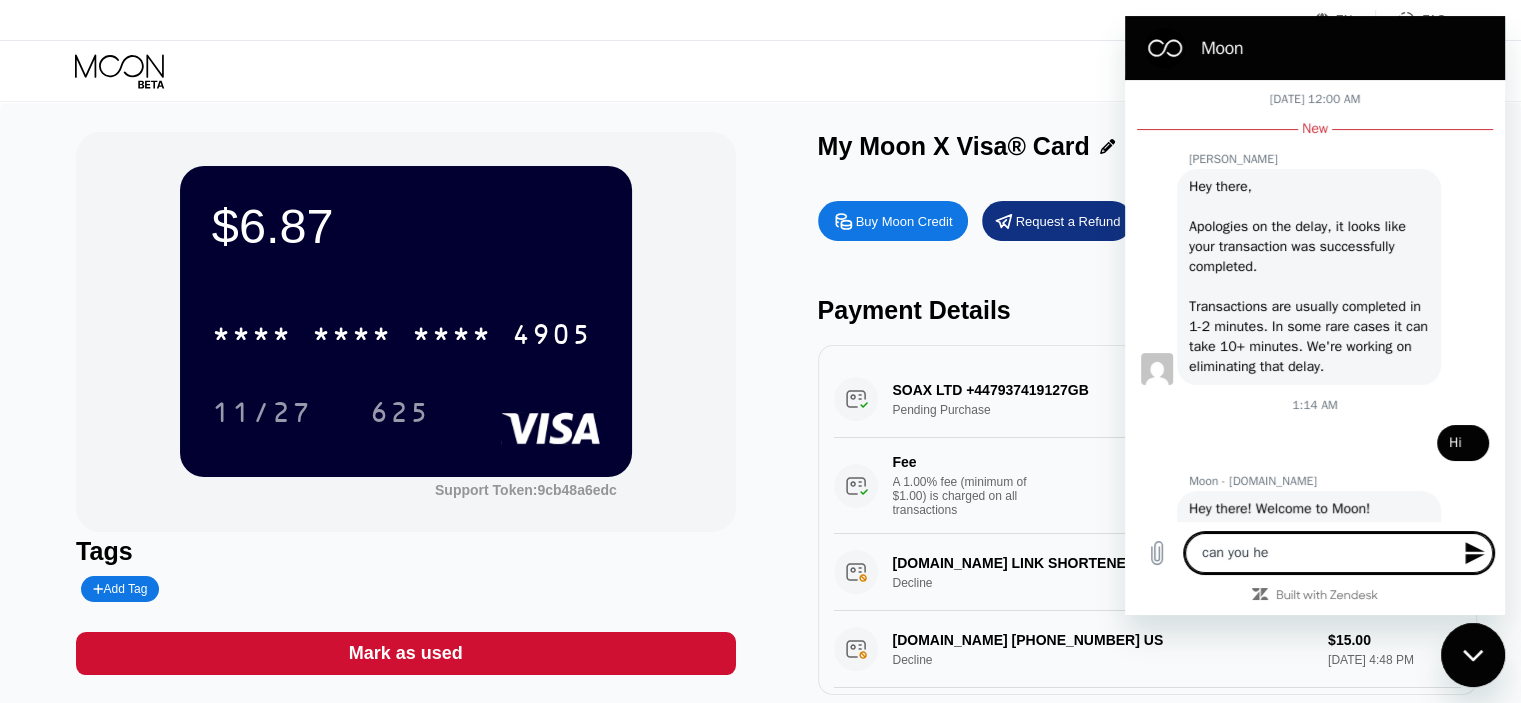 type on "can you hel" 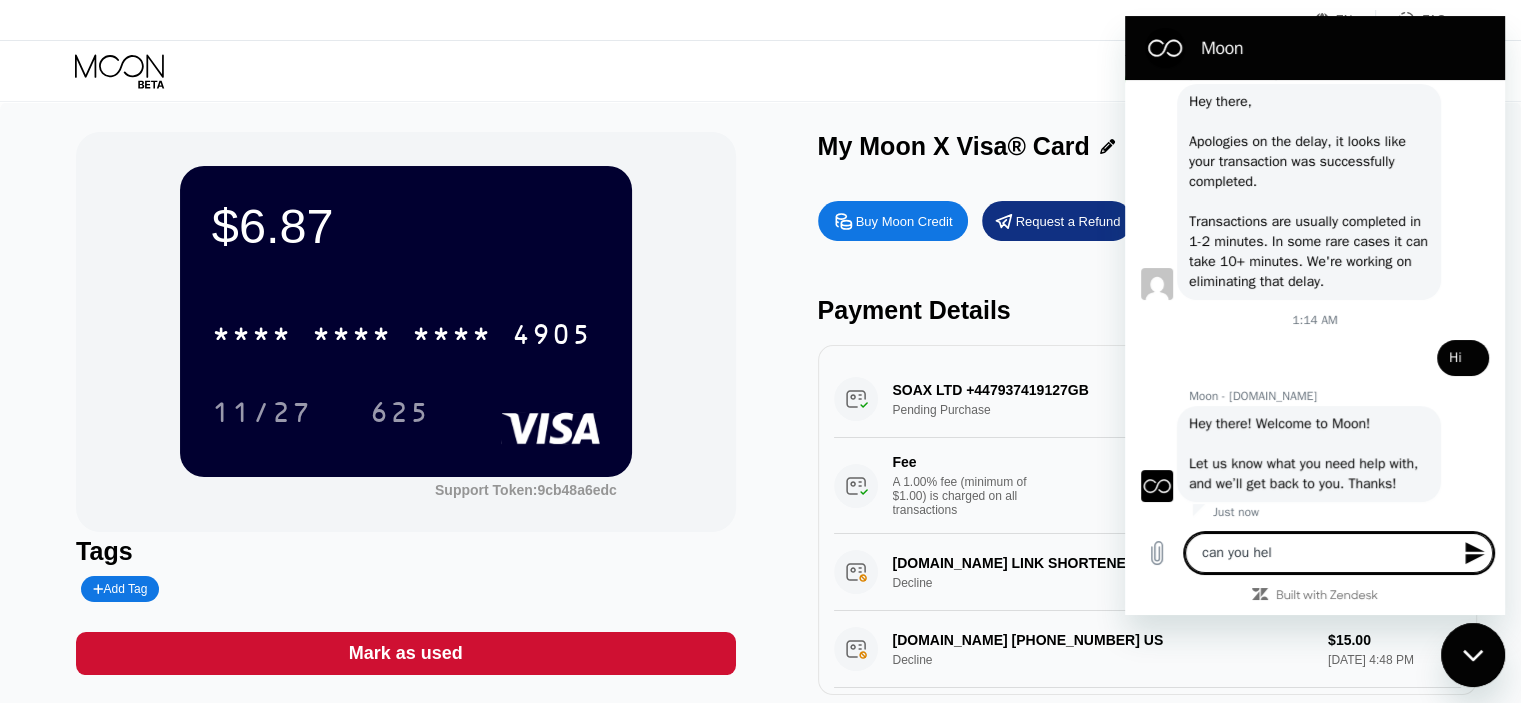 type on "can you help" 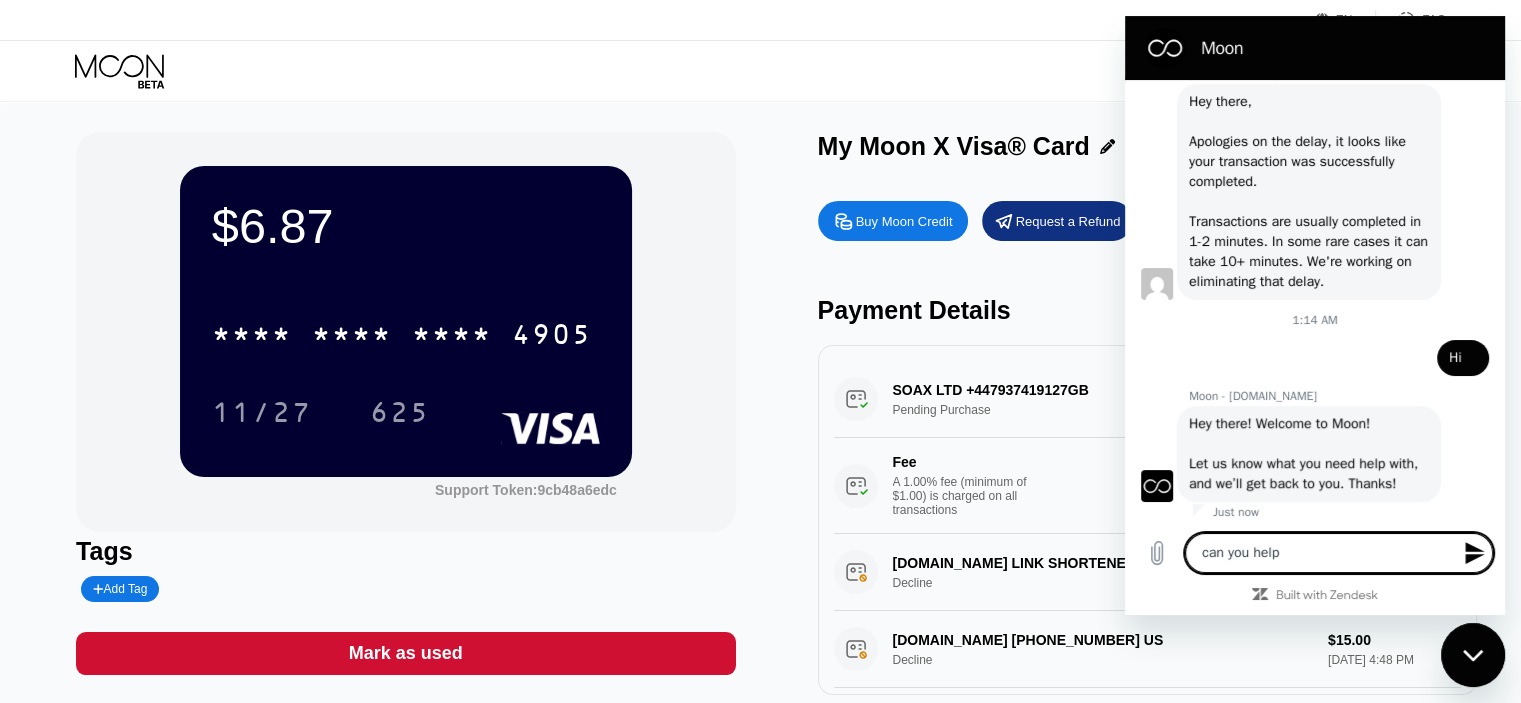 type on "can you help" 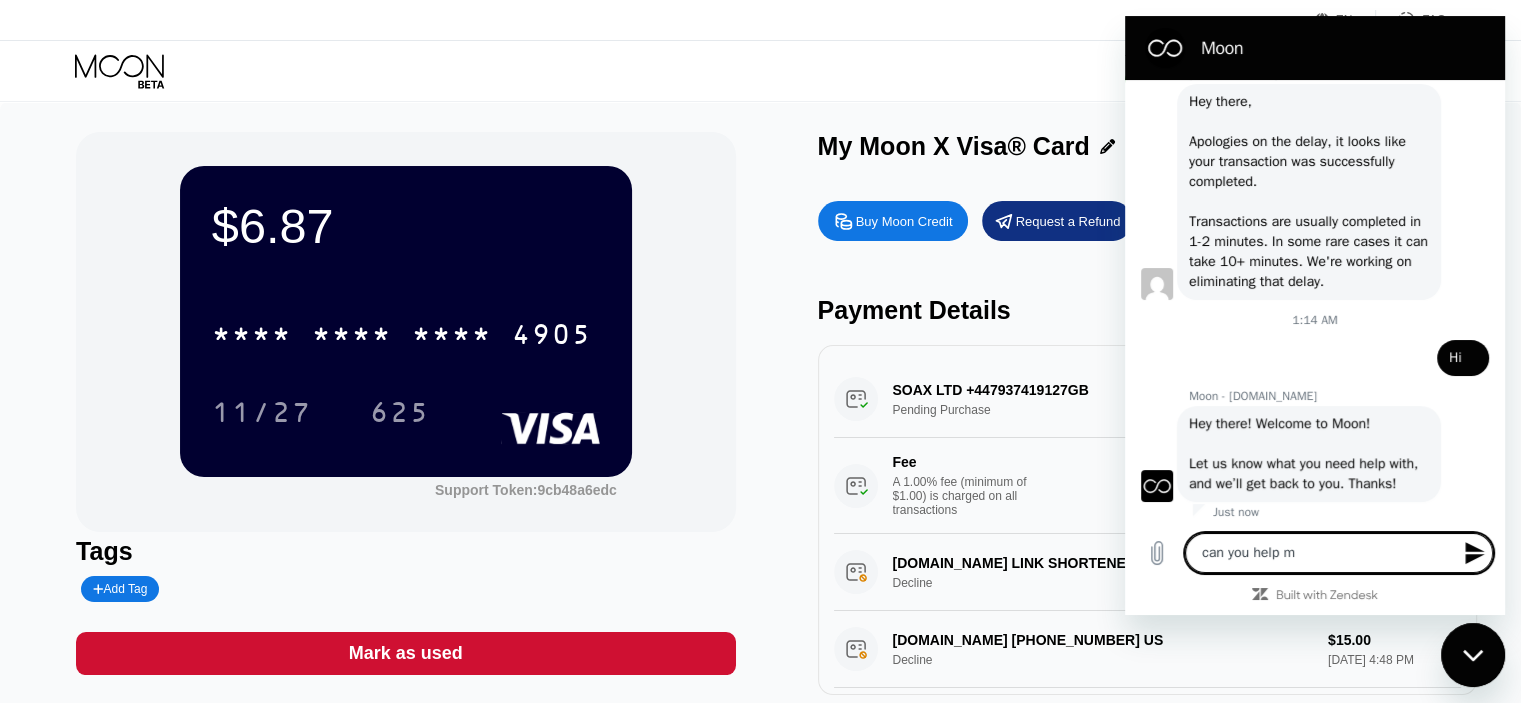 type on "can you help me" 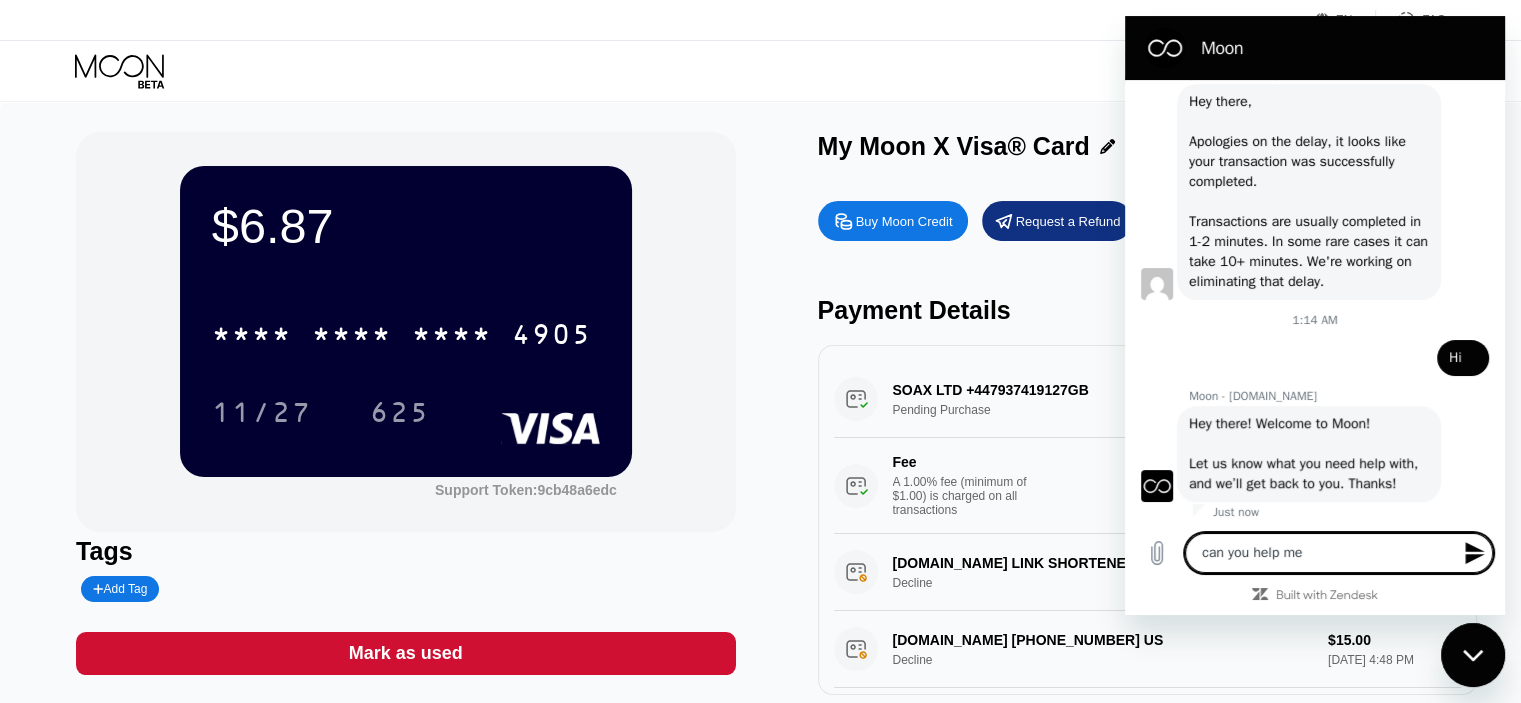 type on "can you help me," 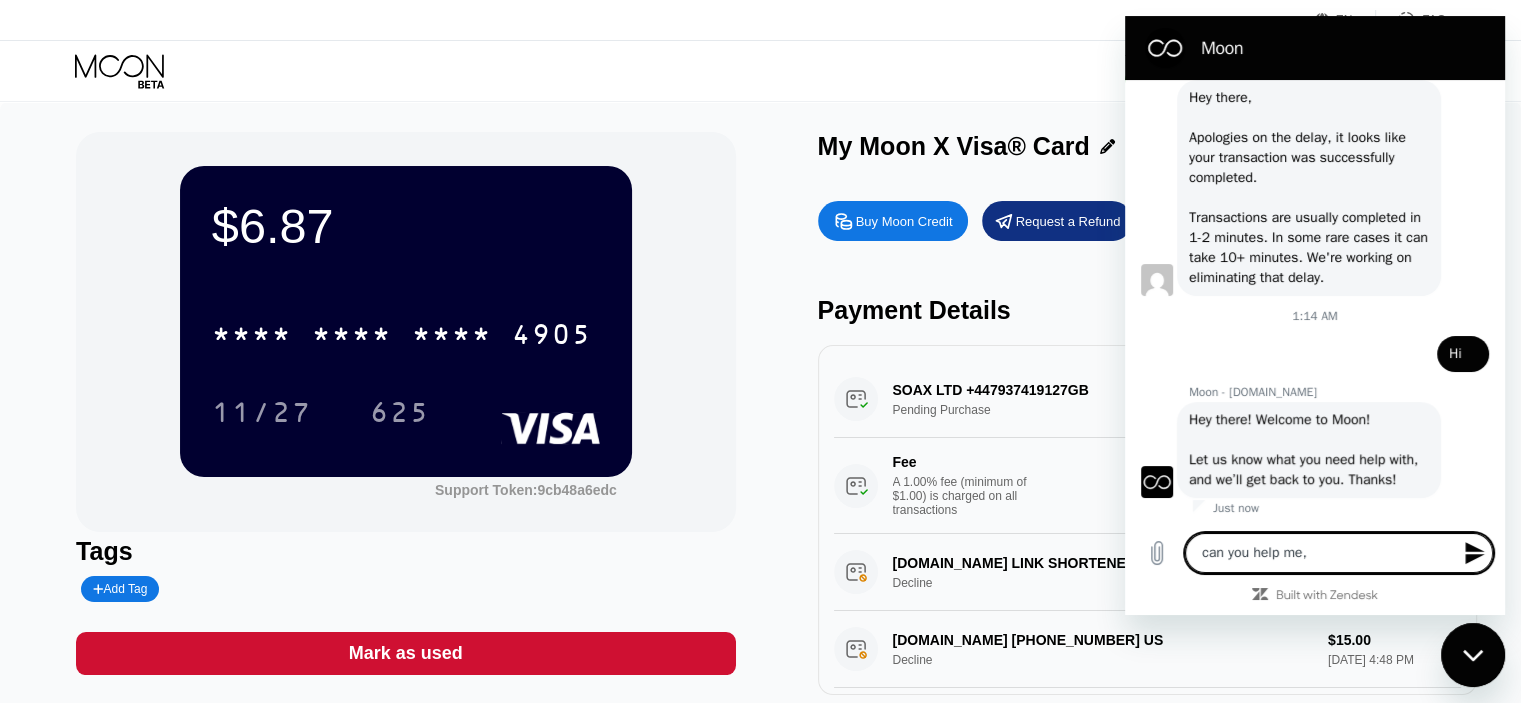 type on "can you help me," 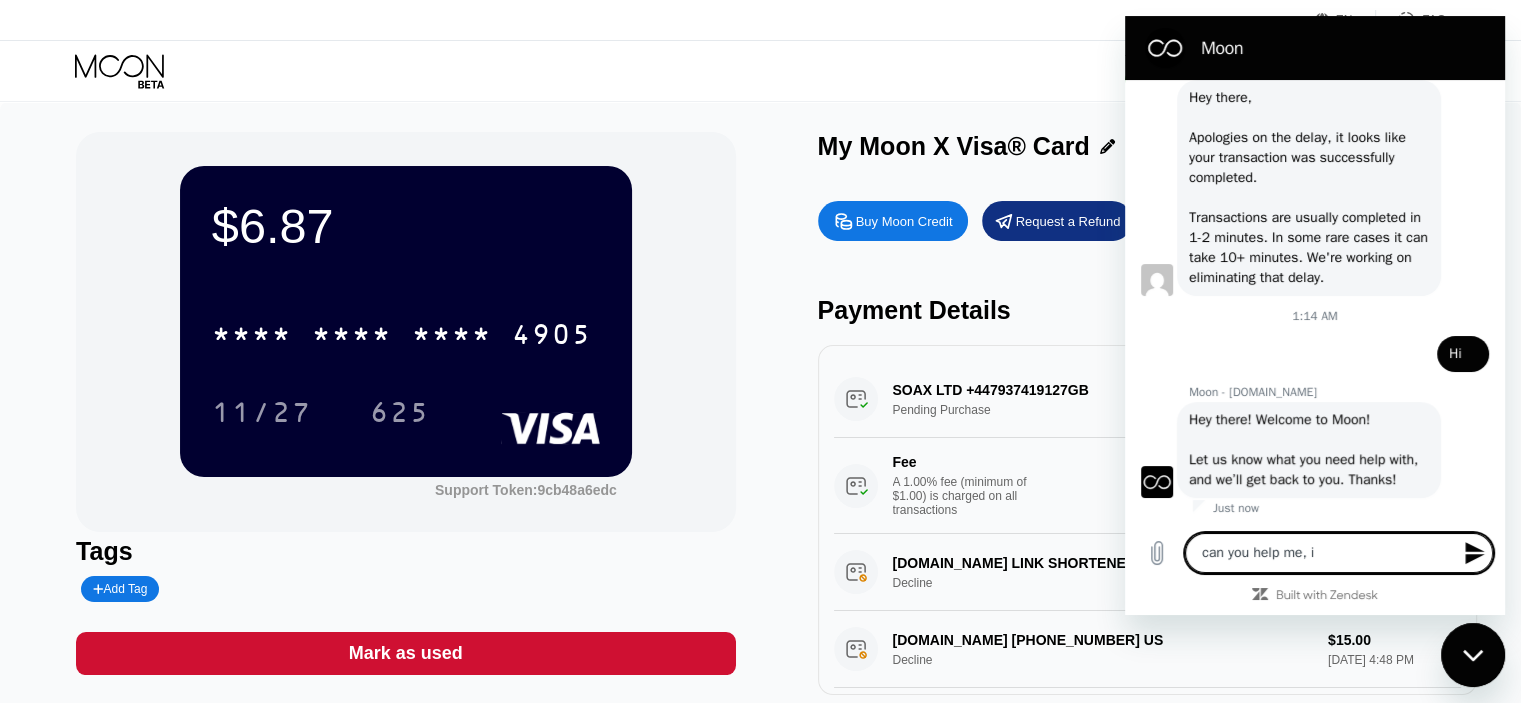 type on "can you help me, i" 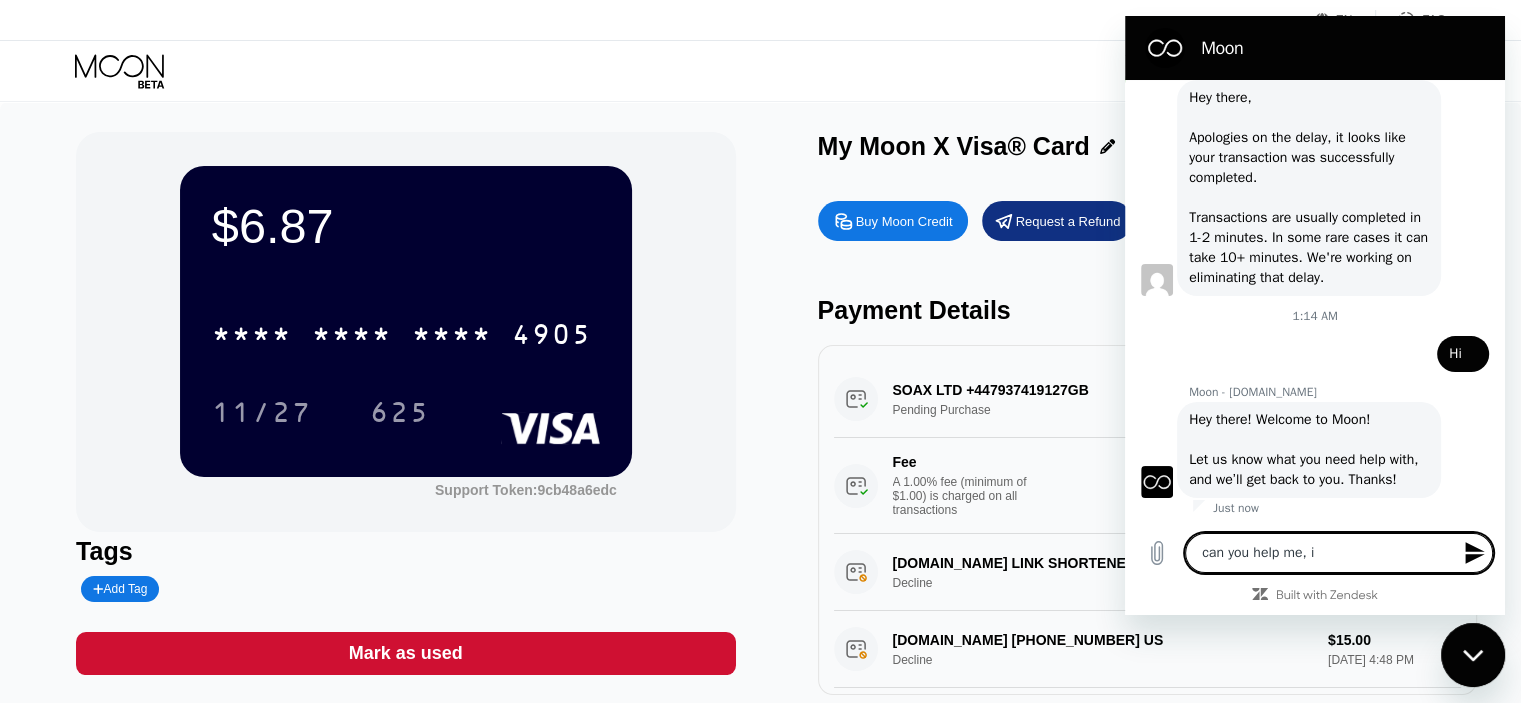 type on "can you help me, i" 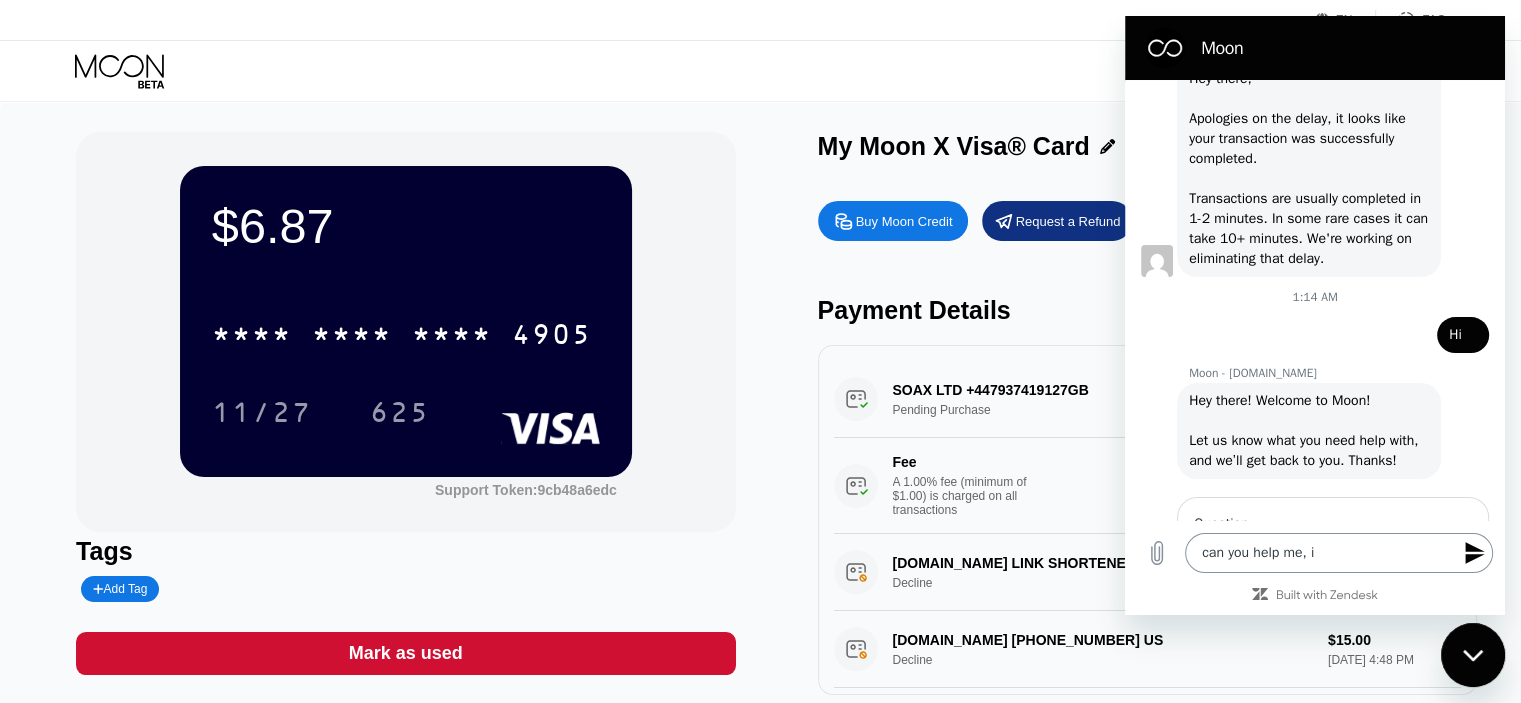 type on "x" 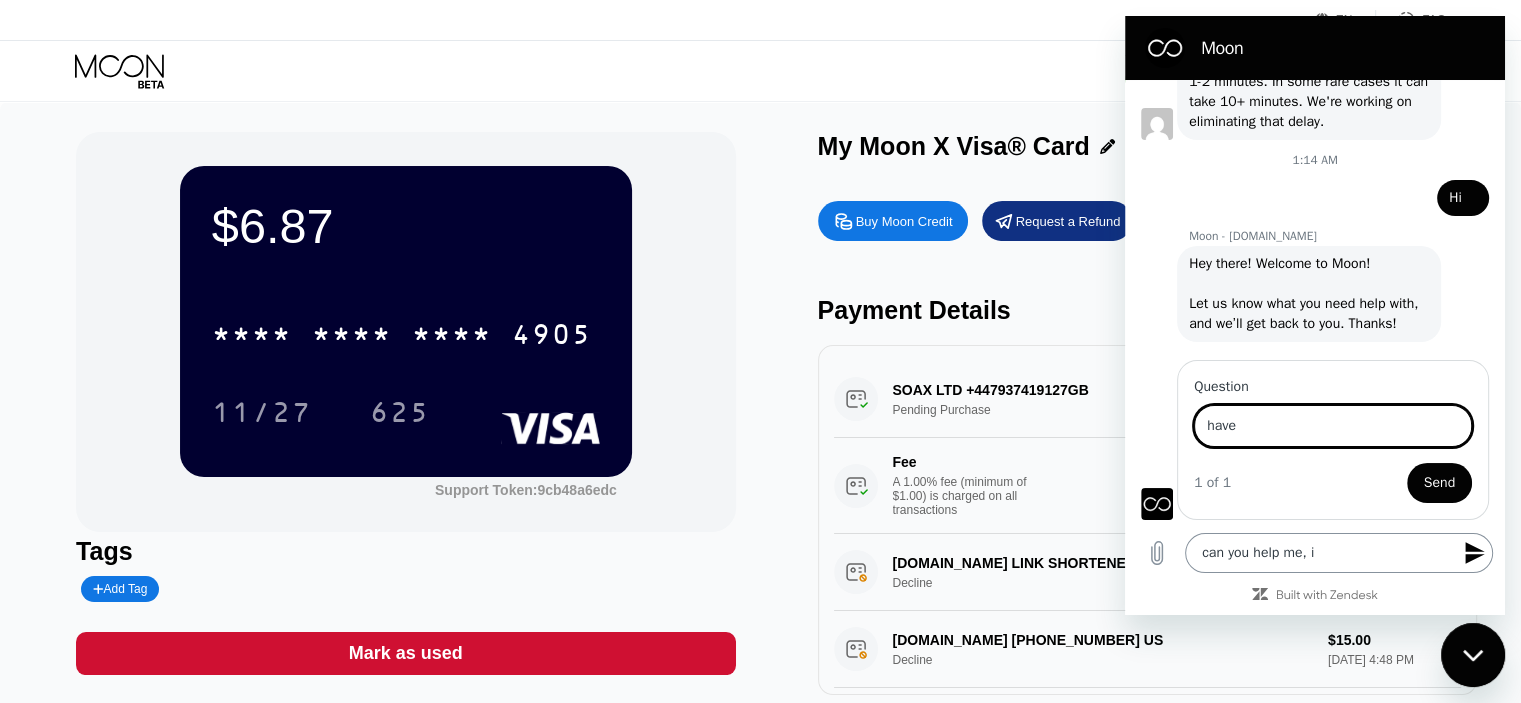 scroll, scrollTop: 888, scrollLeft: 0, axis: vertical 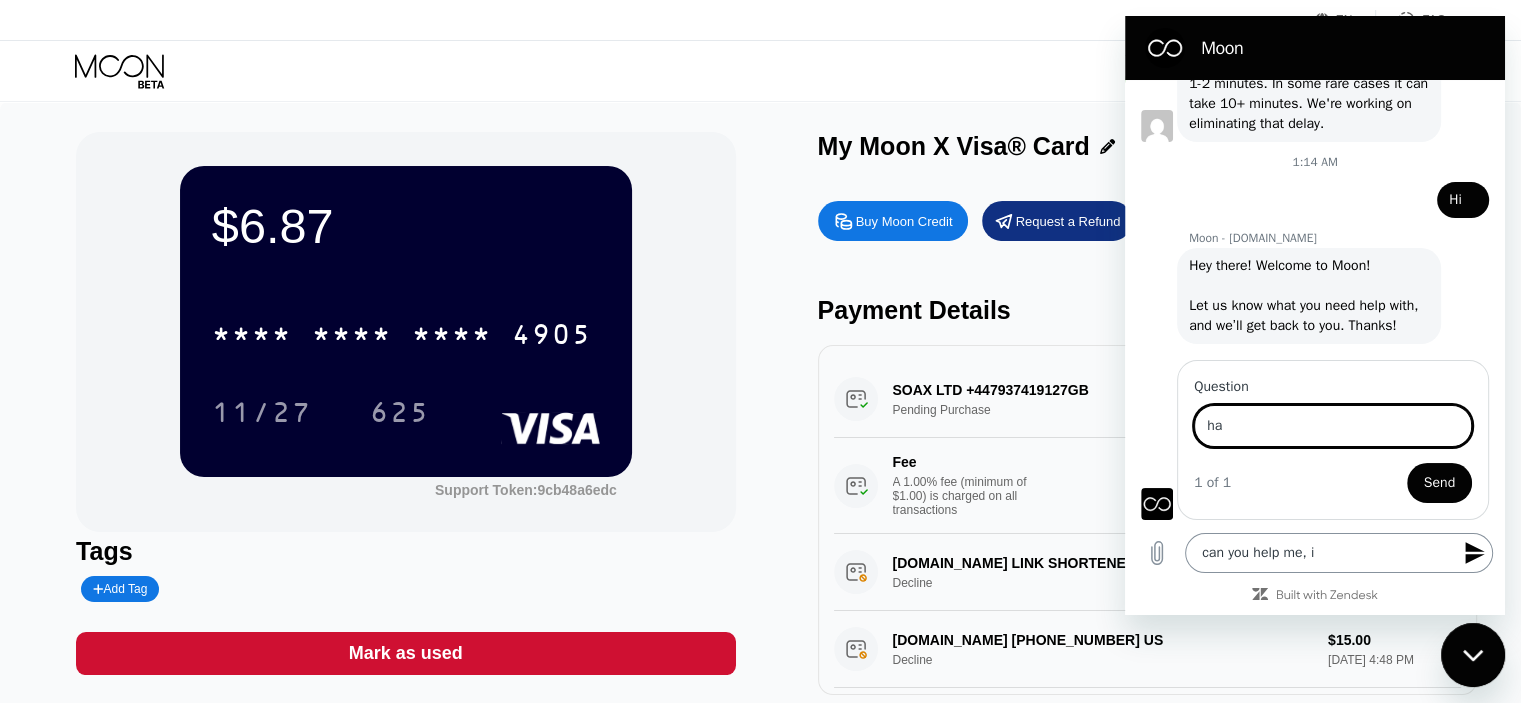 type on "h" 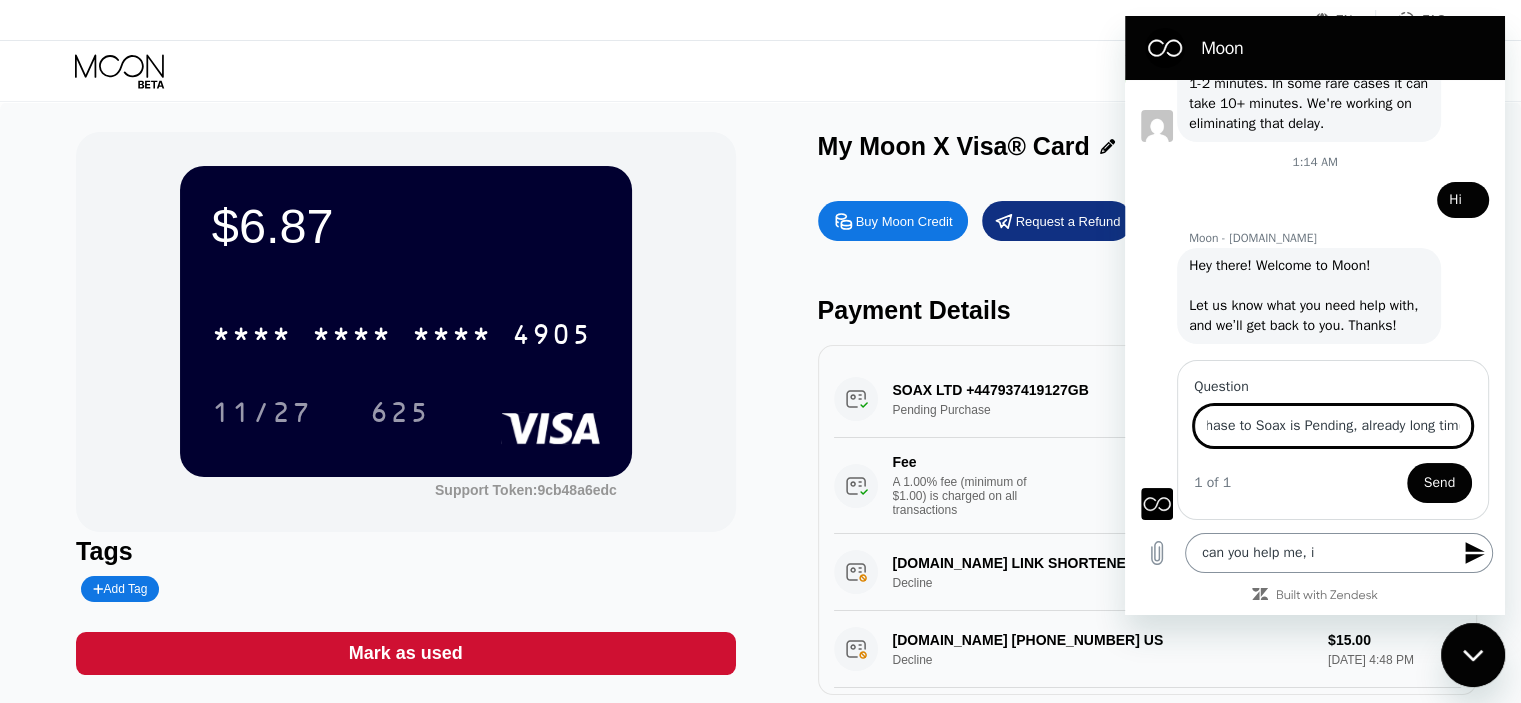 scroll, scrollTop: 0, scrollLeft: 194, axis: horizontal 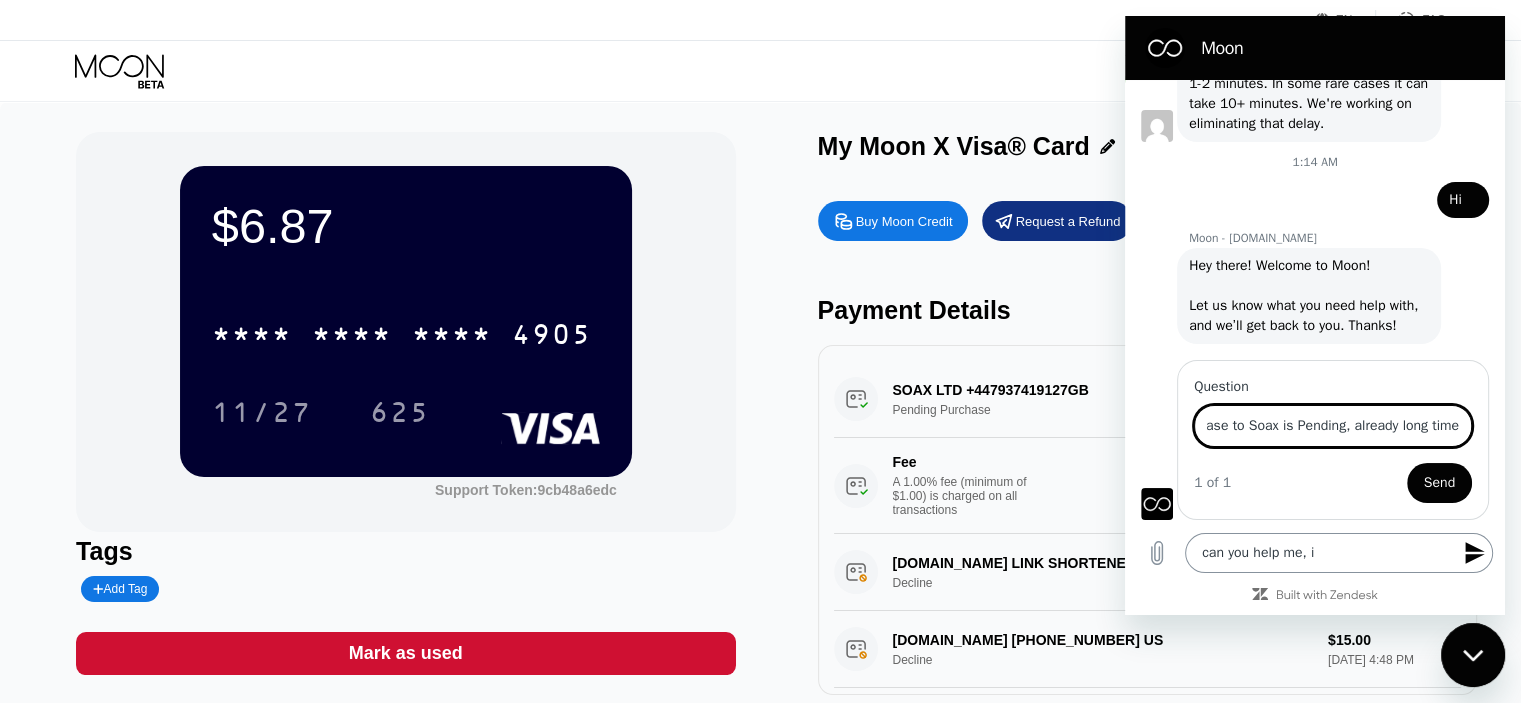type on "I have an issue that my purchase to Soax is Pending, already long time" 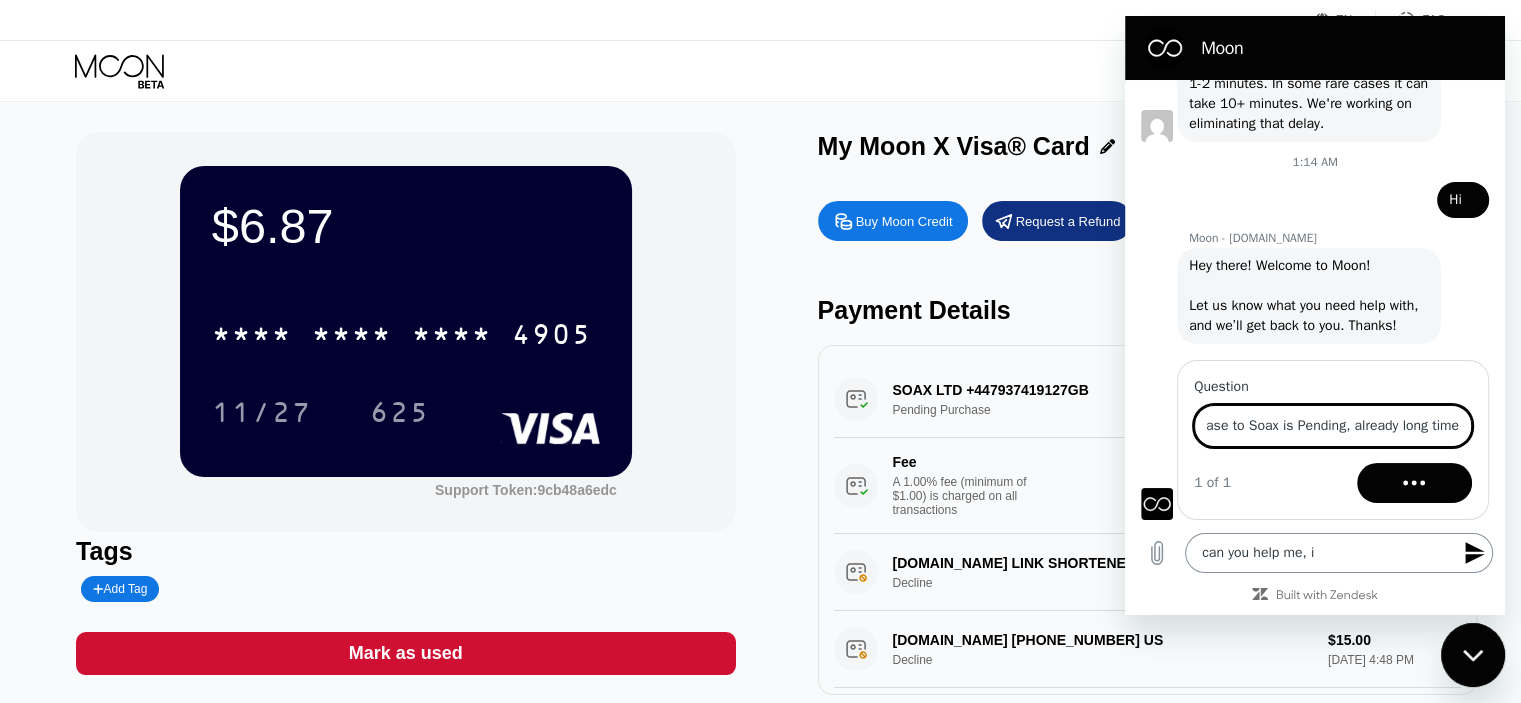 scroll, scrollTop: 882, scrollLeft: 0, axis: vertical 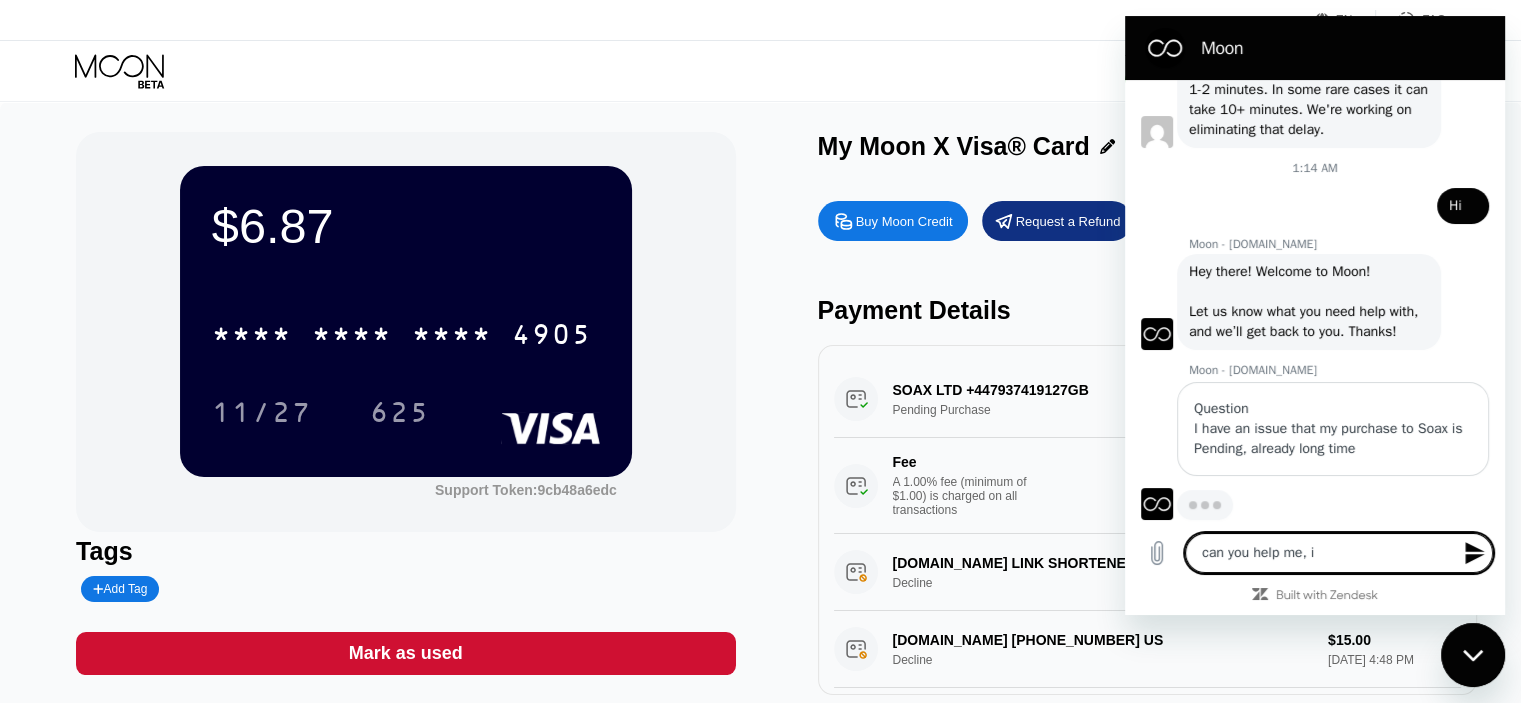 type on "x" 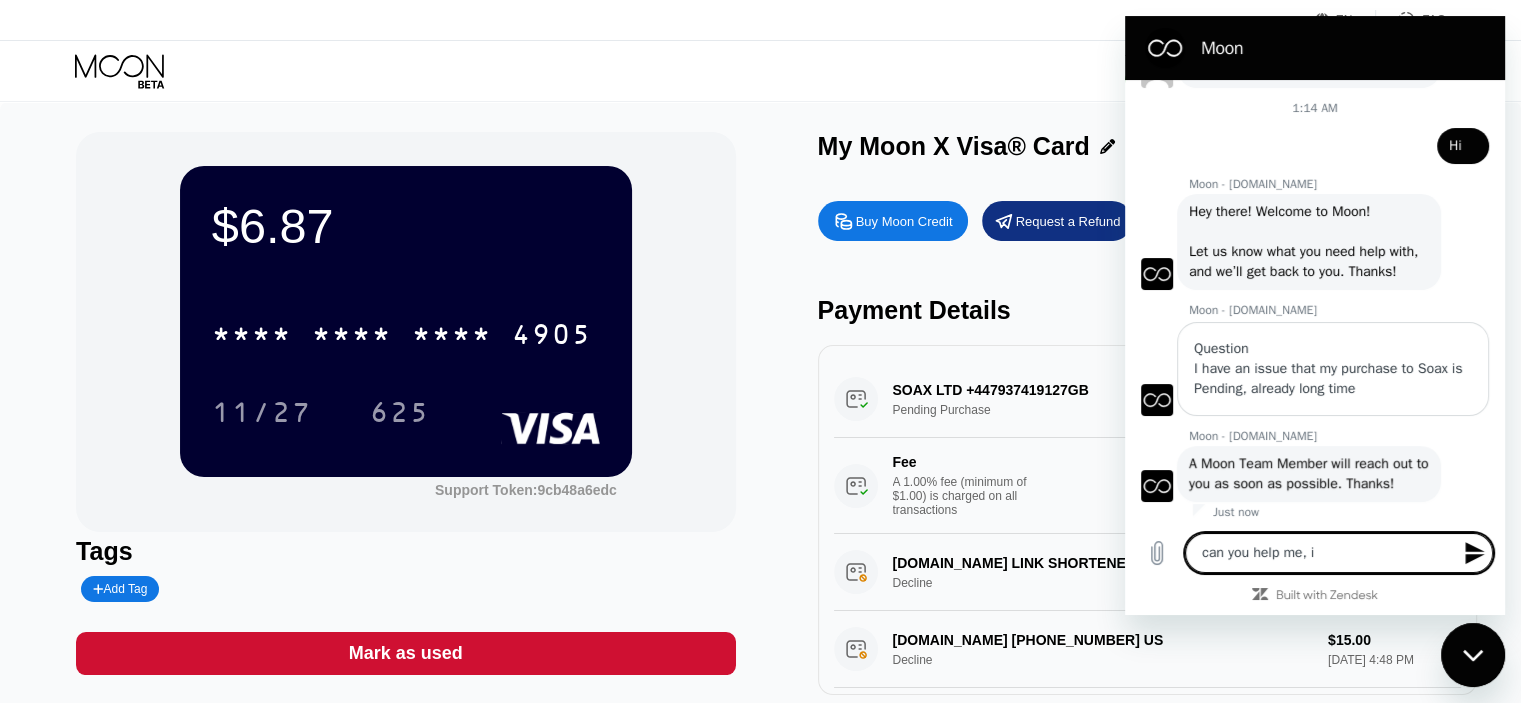 scroll, scrollTop: 966, scrollLeft: 0, axis: vertical 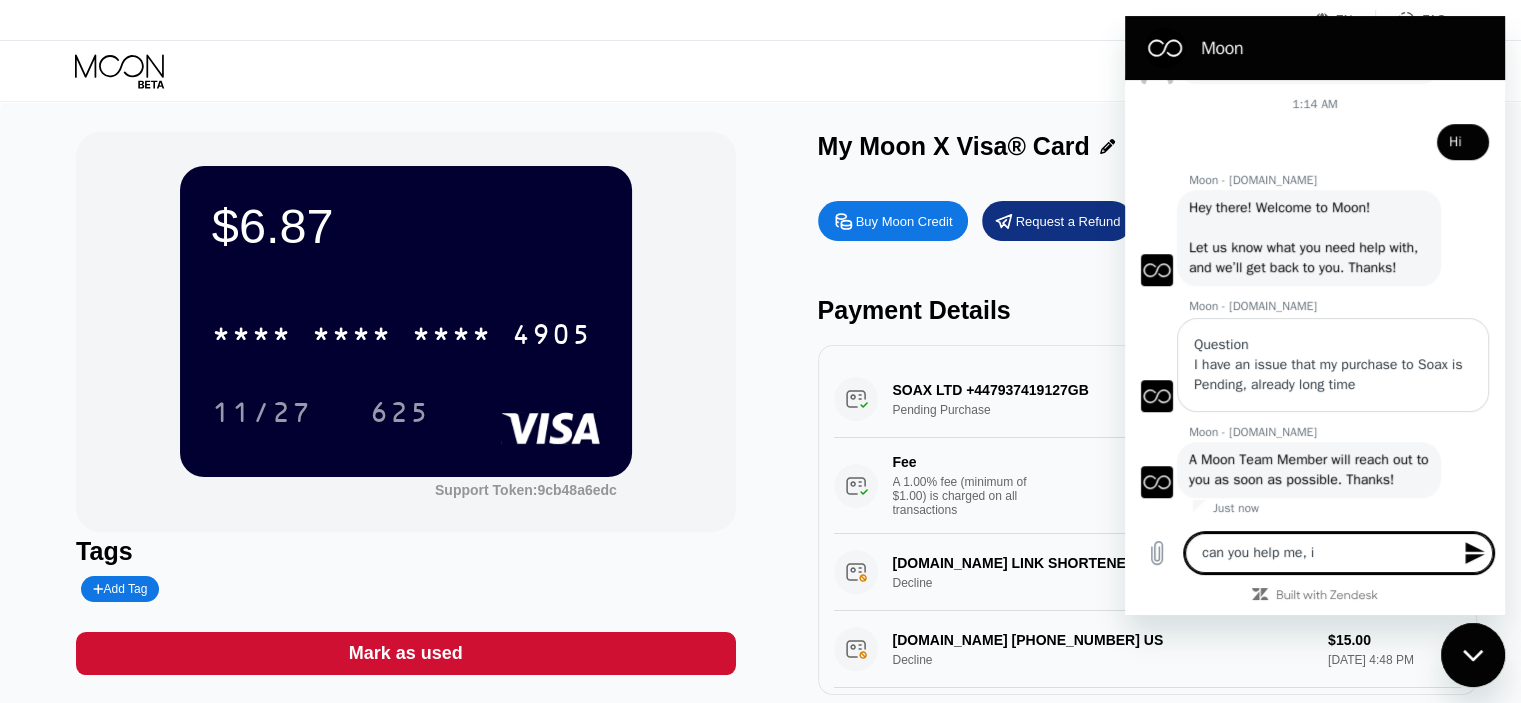drag, startPoint x: 1333, startPoint y: 555, endPoint x: 1105, endPoint y: 539, distance: 228.56071 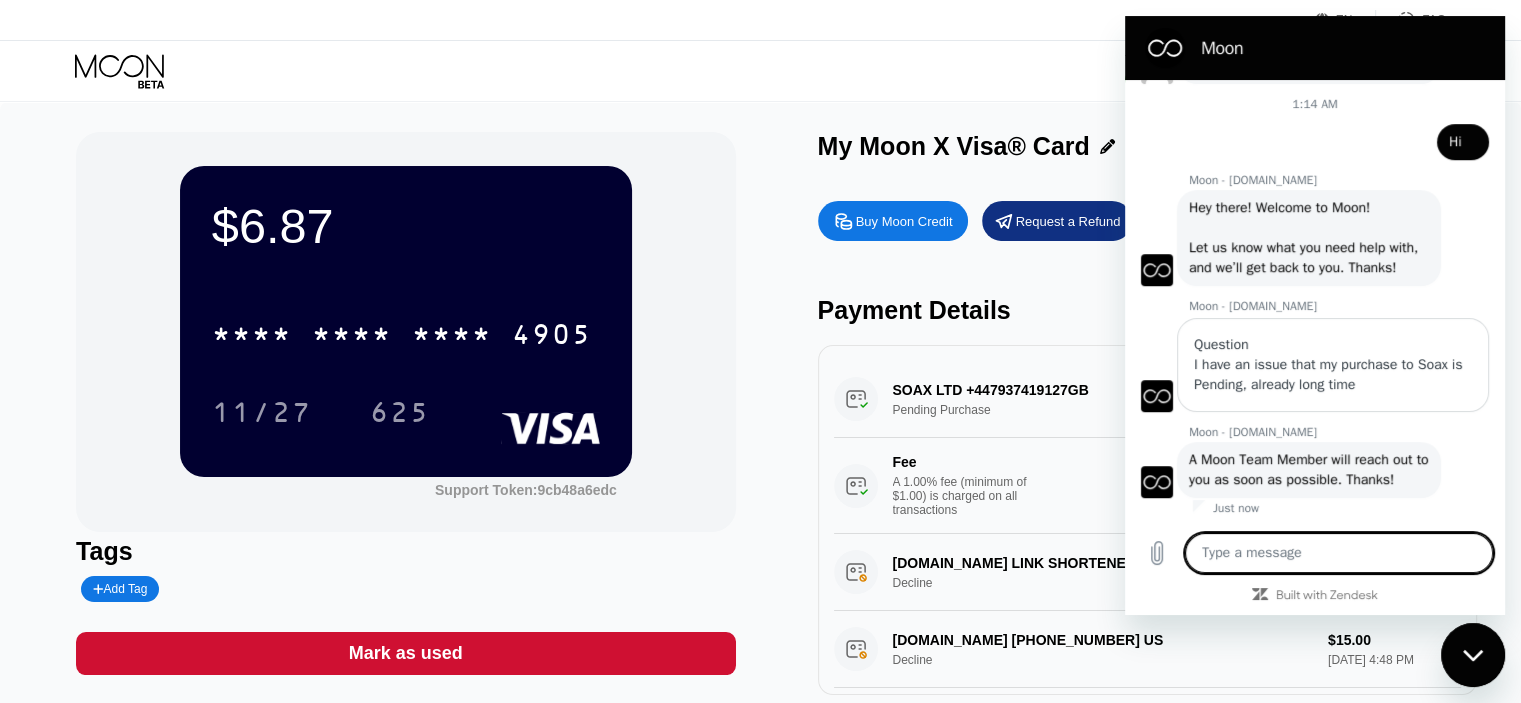 type 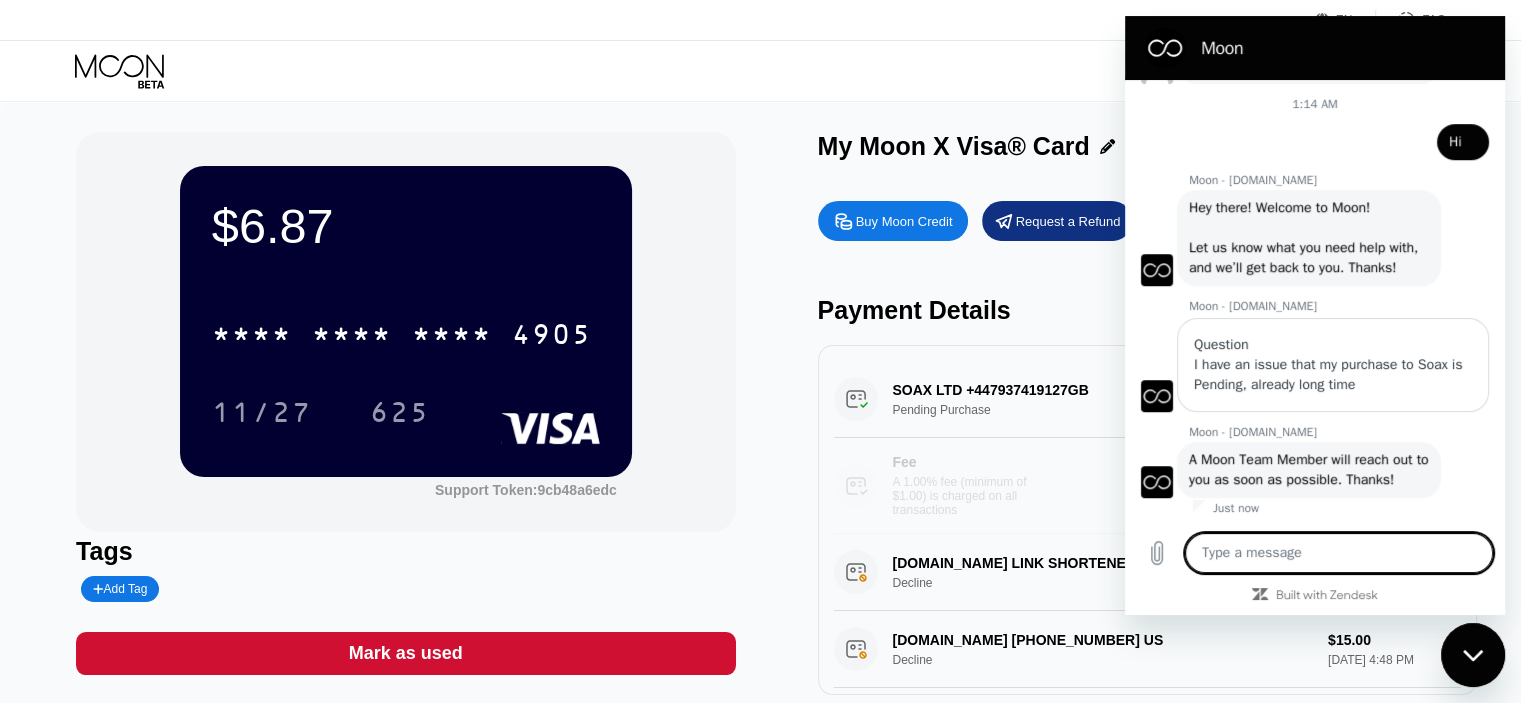 click on "Fee A 1.00% fee (minimum of $1.00) is charged on all transactions $1.70 Jul 20, 2025 12:53 AM" at bounding box center [1147, 486] 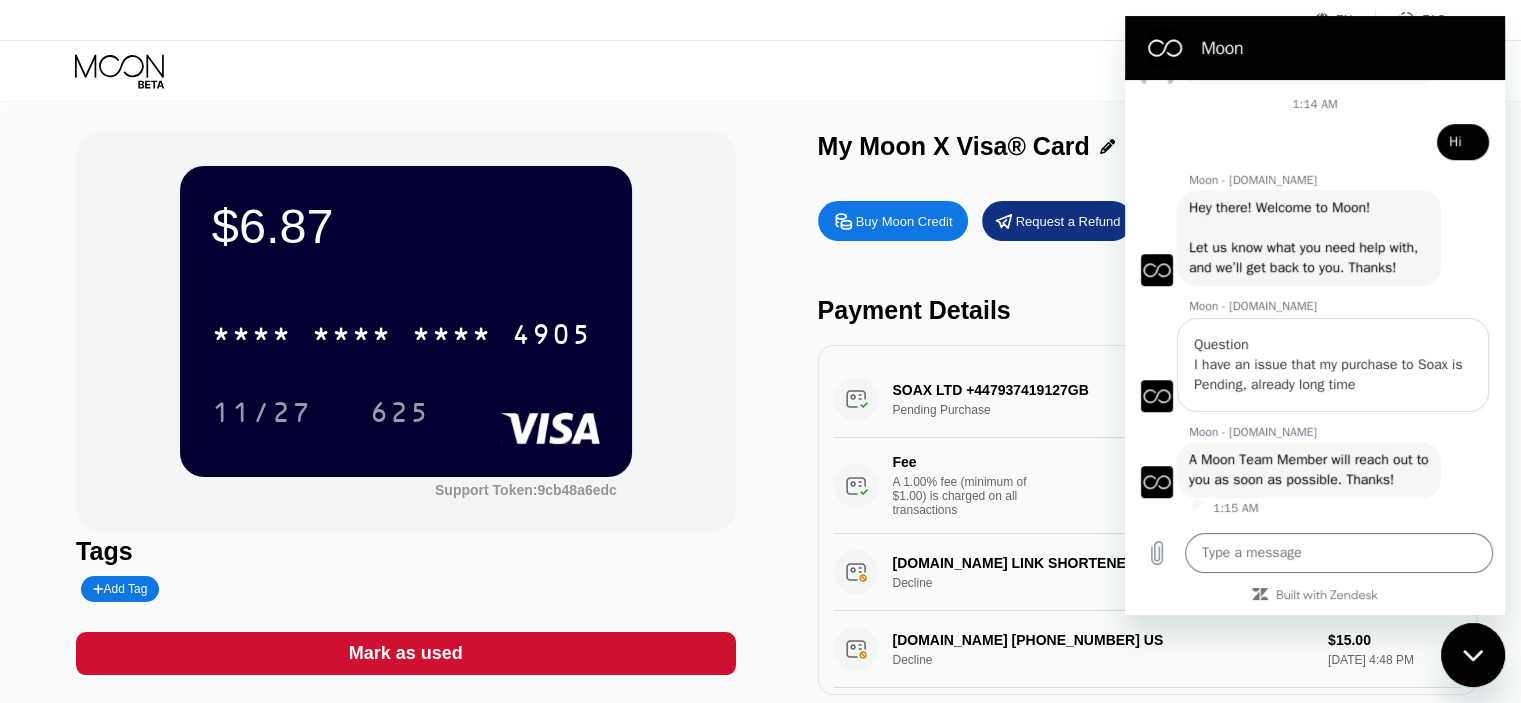 type on "x" 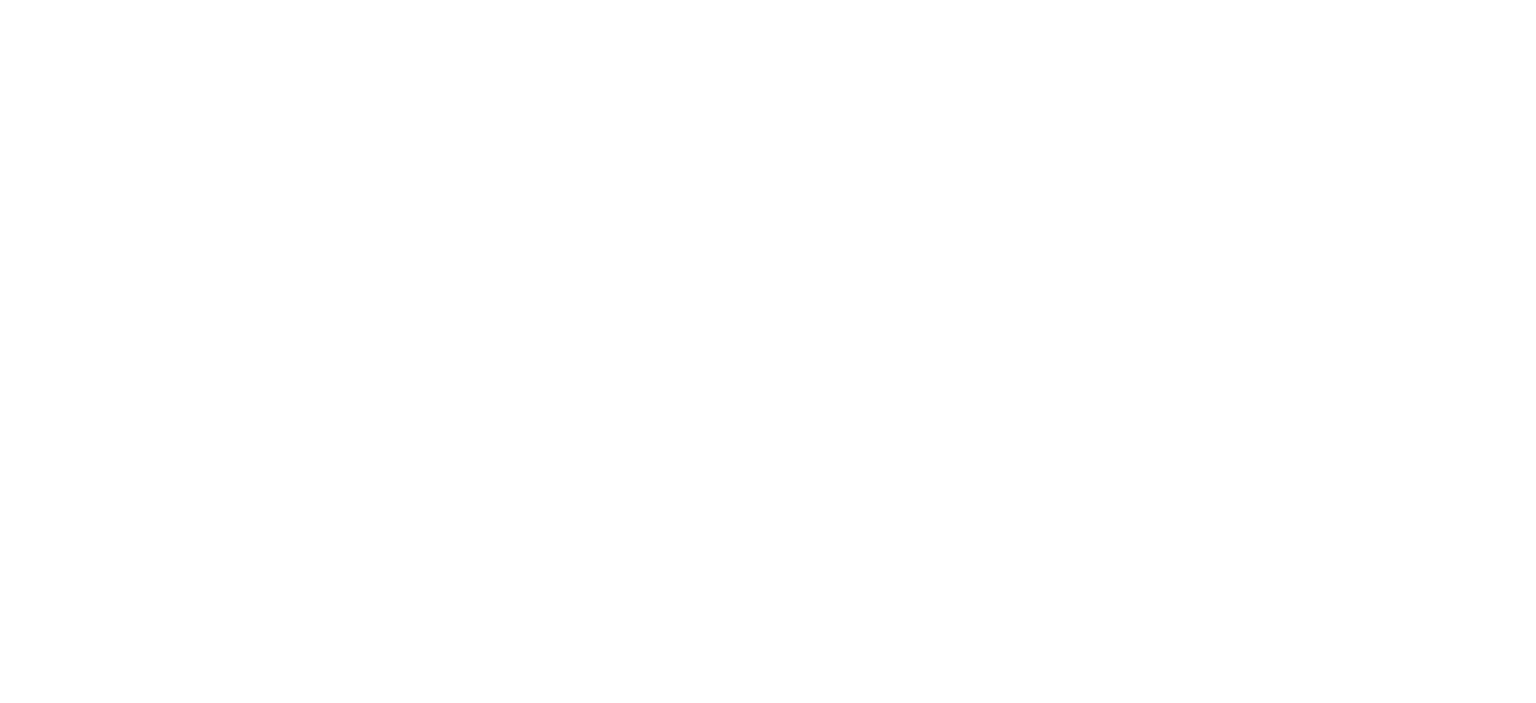 scroll, scrollTop: 0, scrollLeft: 0, axis: both 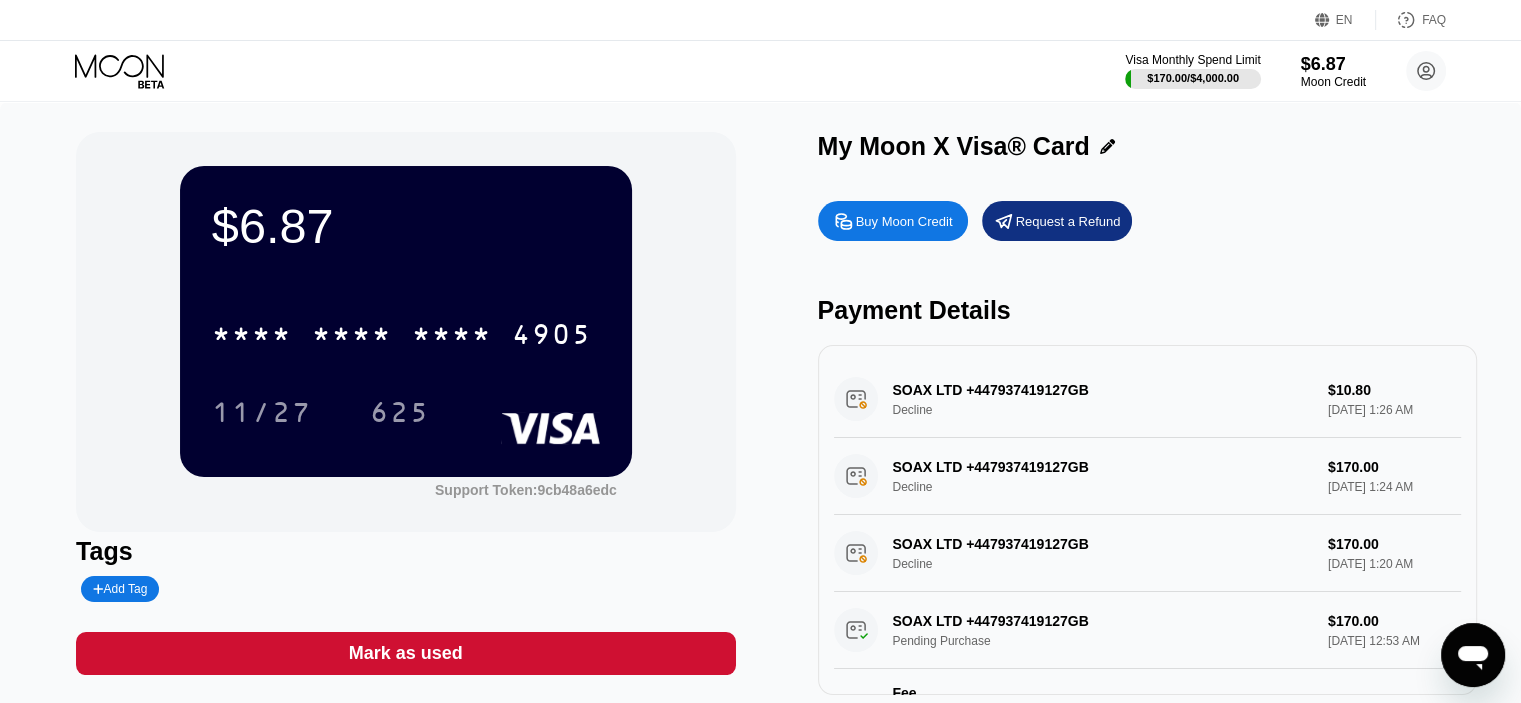 click on "Buy Moon Credit" at bounding box center [904, 221] 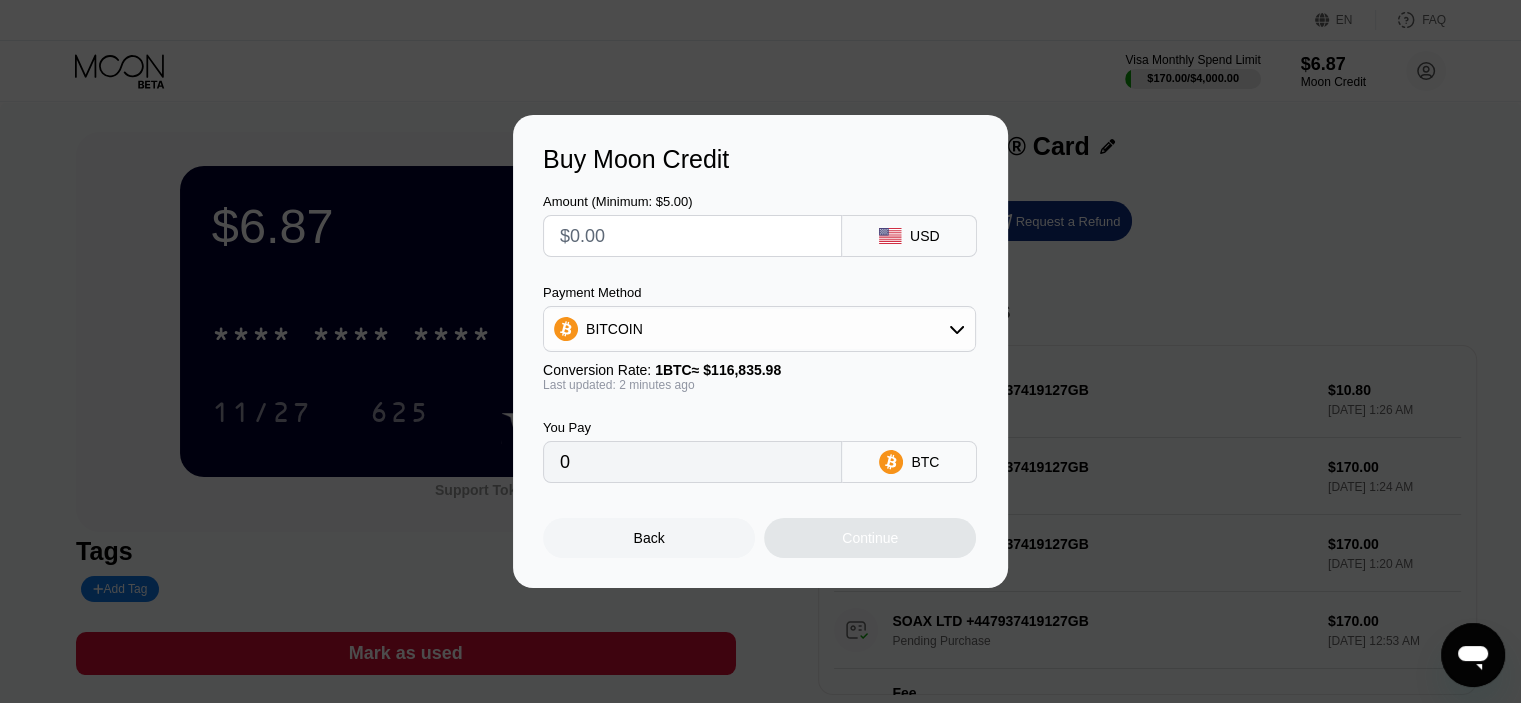 click at bounding box center (692, 236) 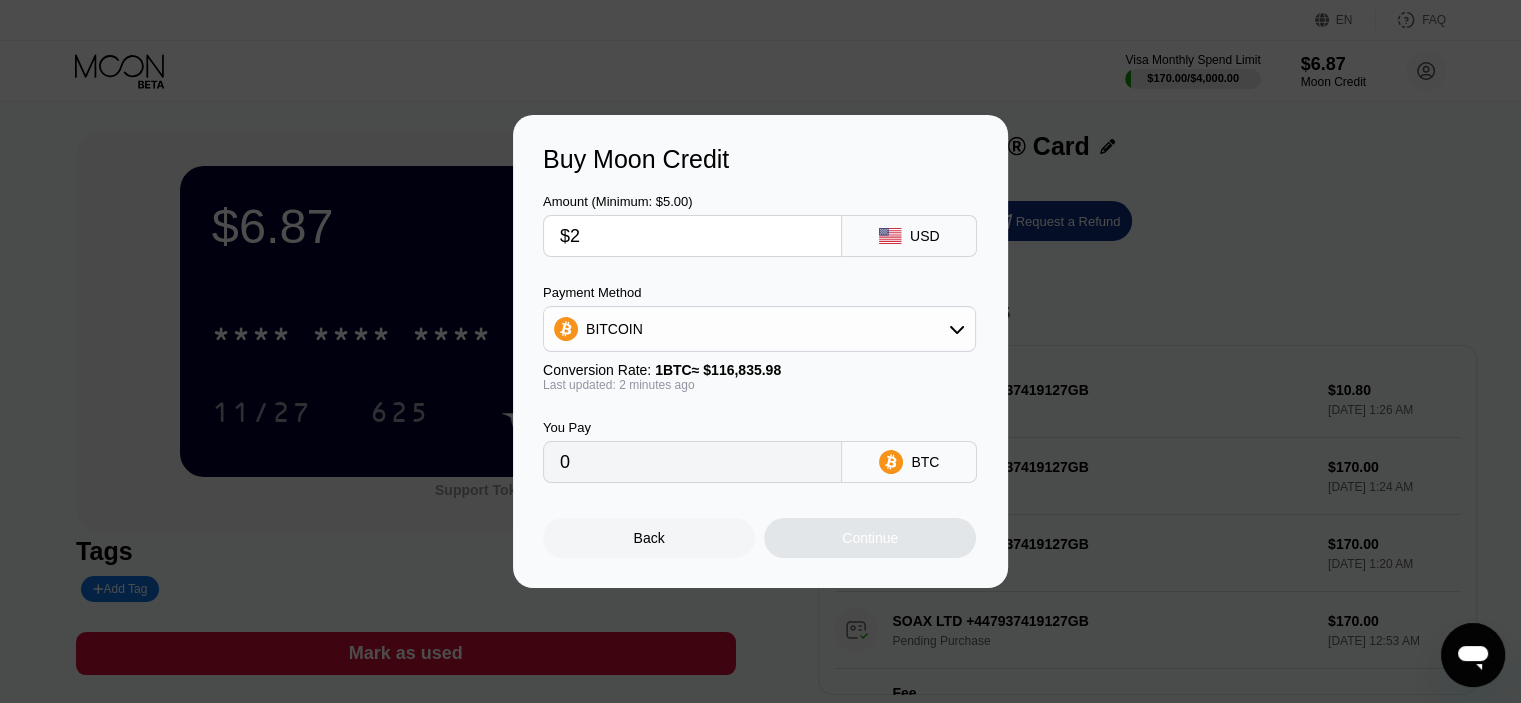 type on "0.00001712" 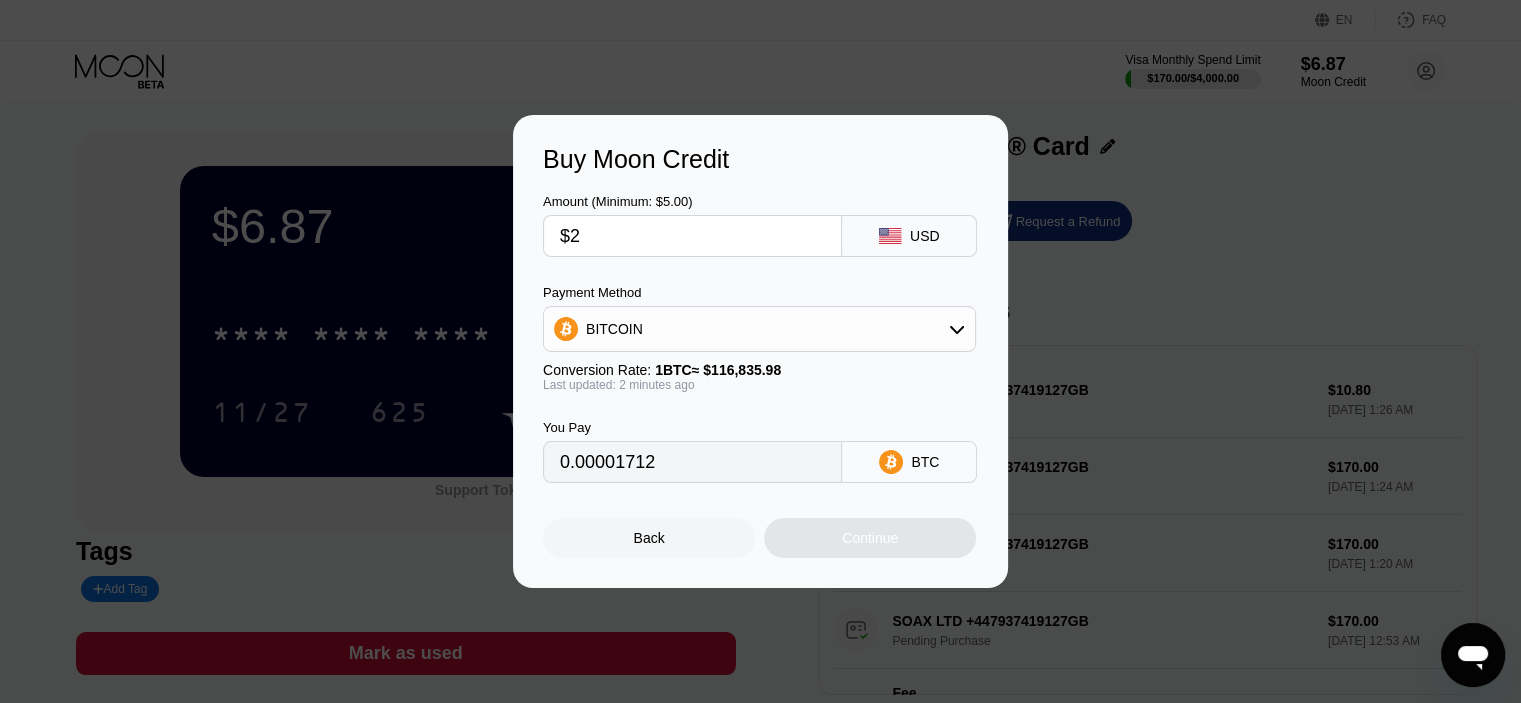 type on "$20" 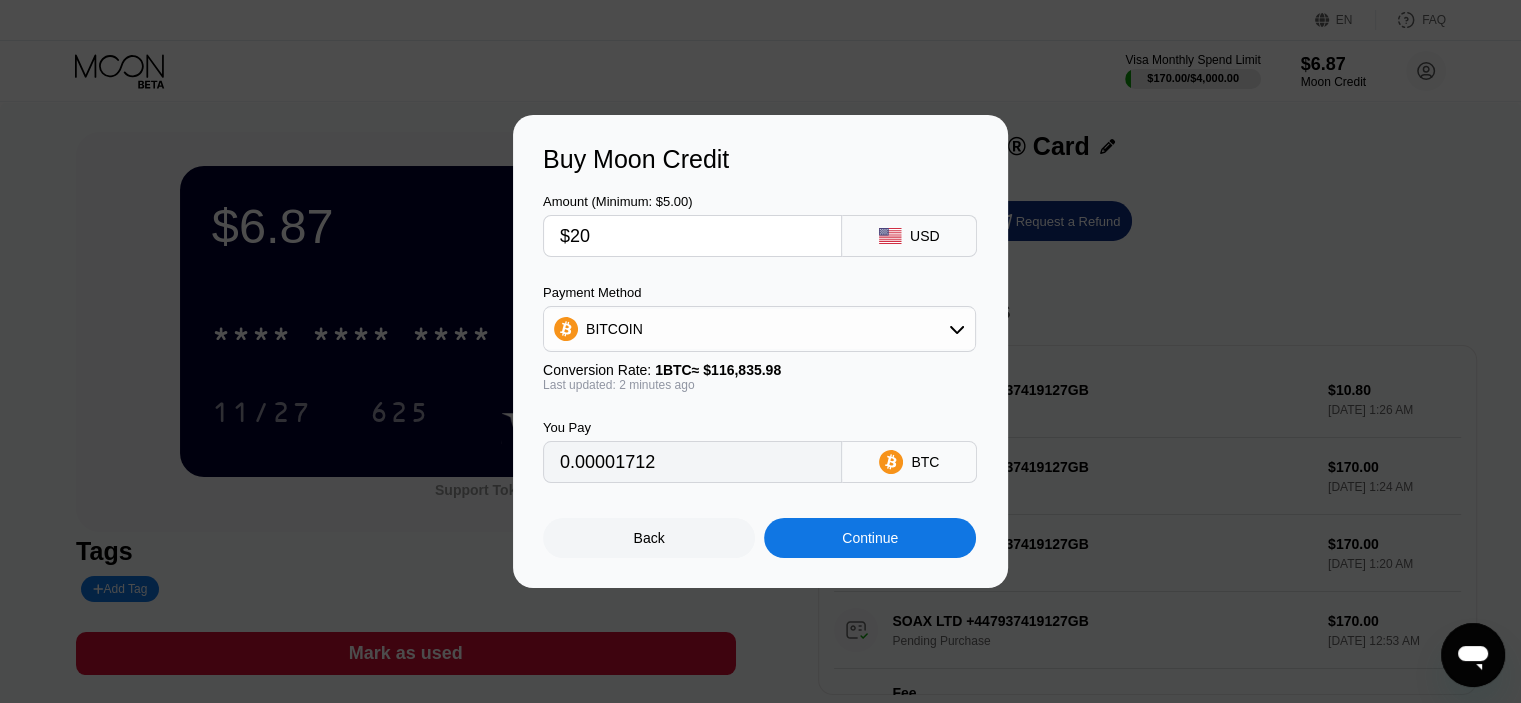 type on "0.00017119" 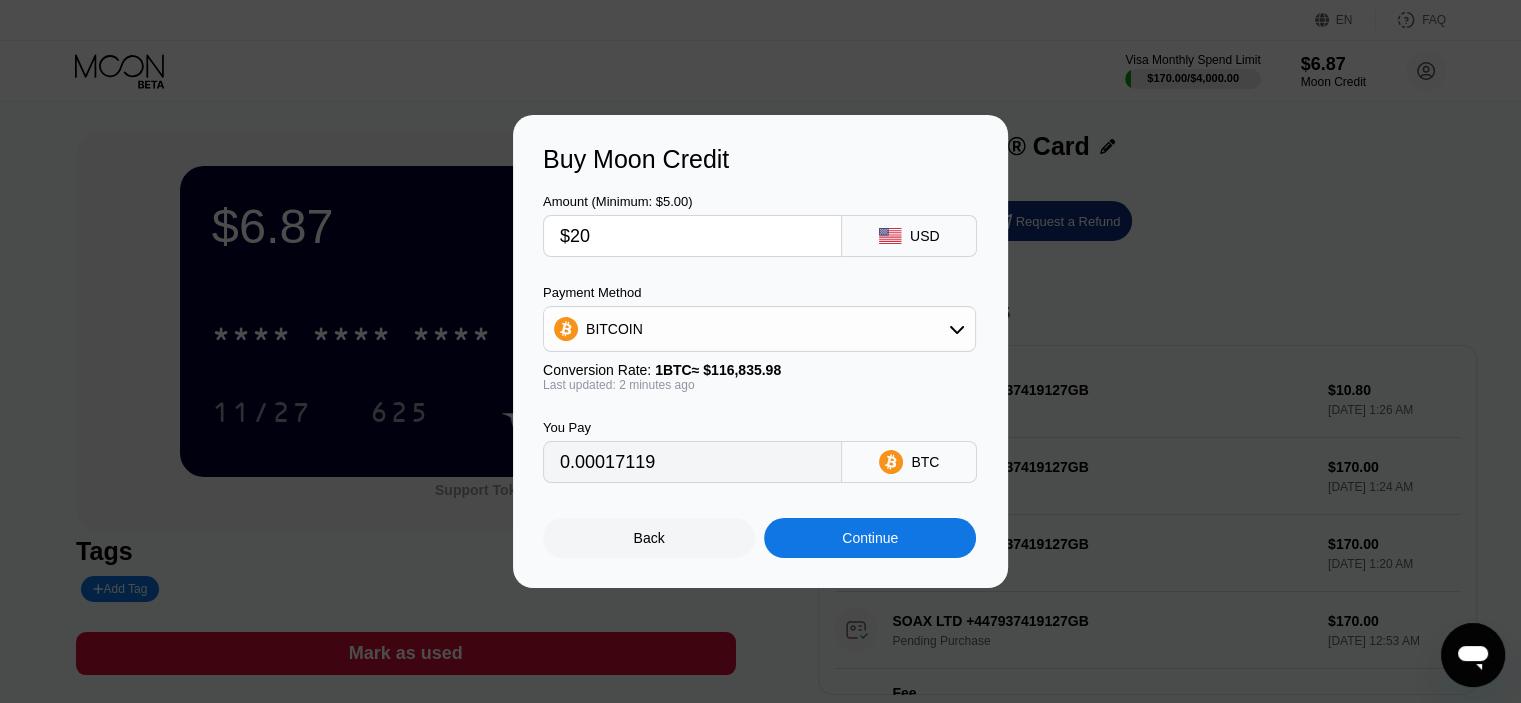 type on "$20" 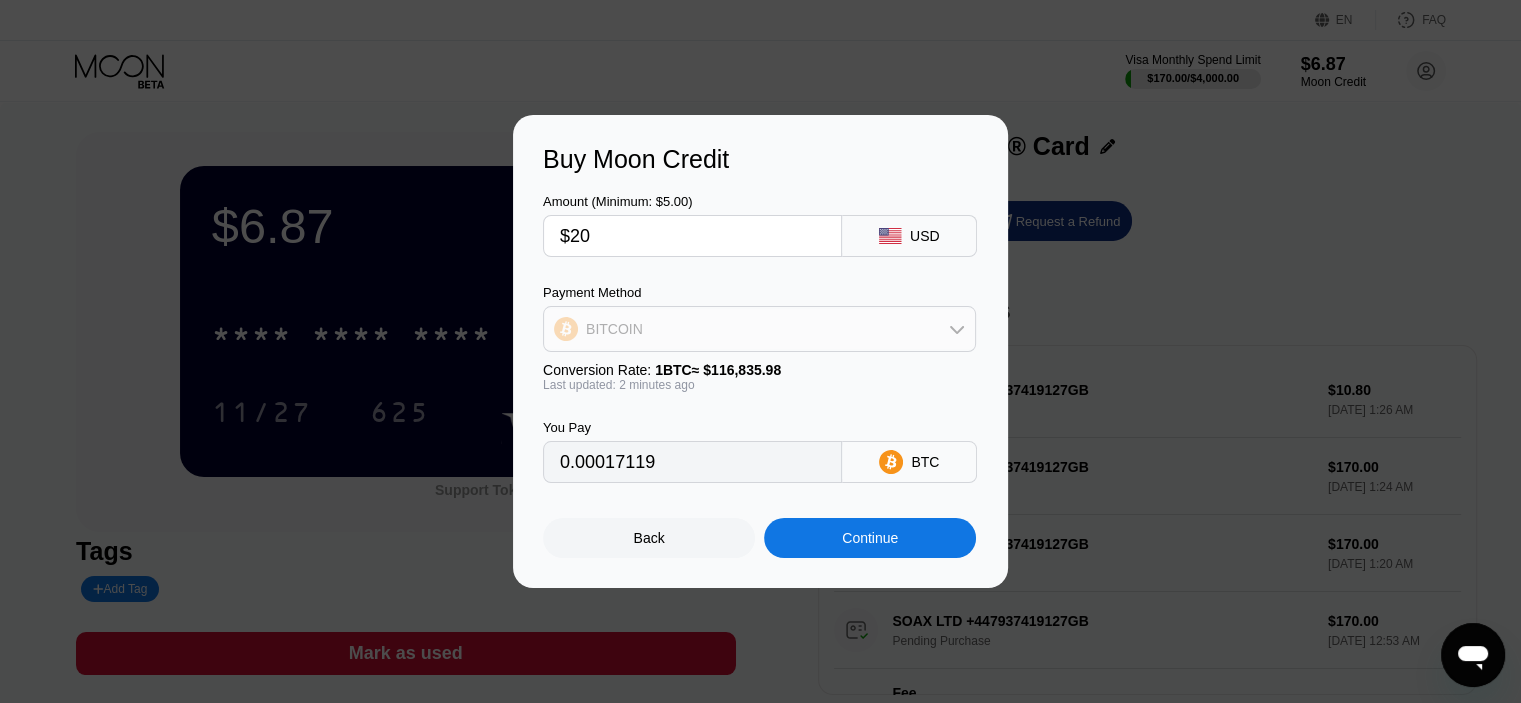 click on "BITCOIN" at bounding box center (759, 329) 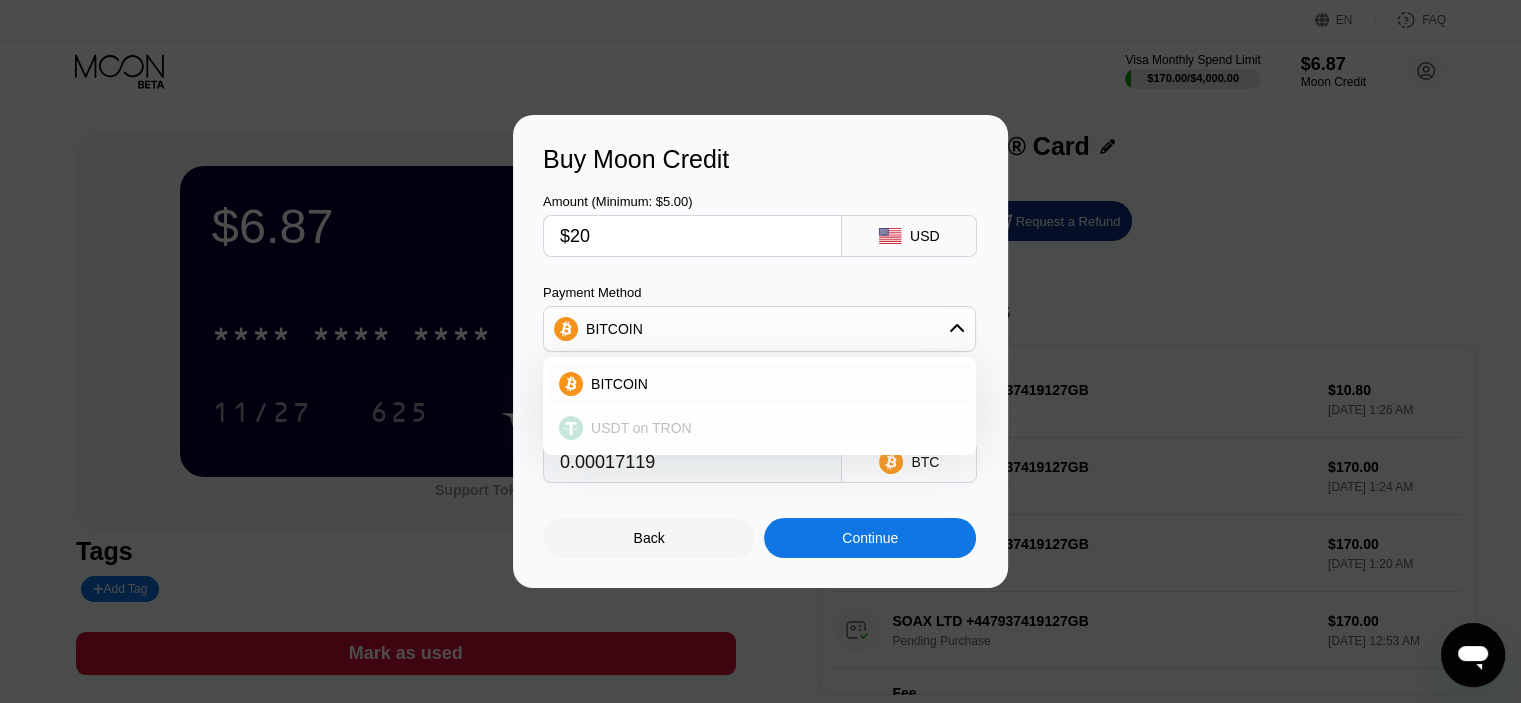 click on "USDT on TRON" at bounding box center [771, 428] 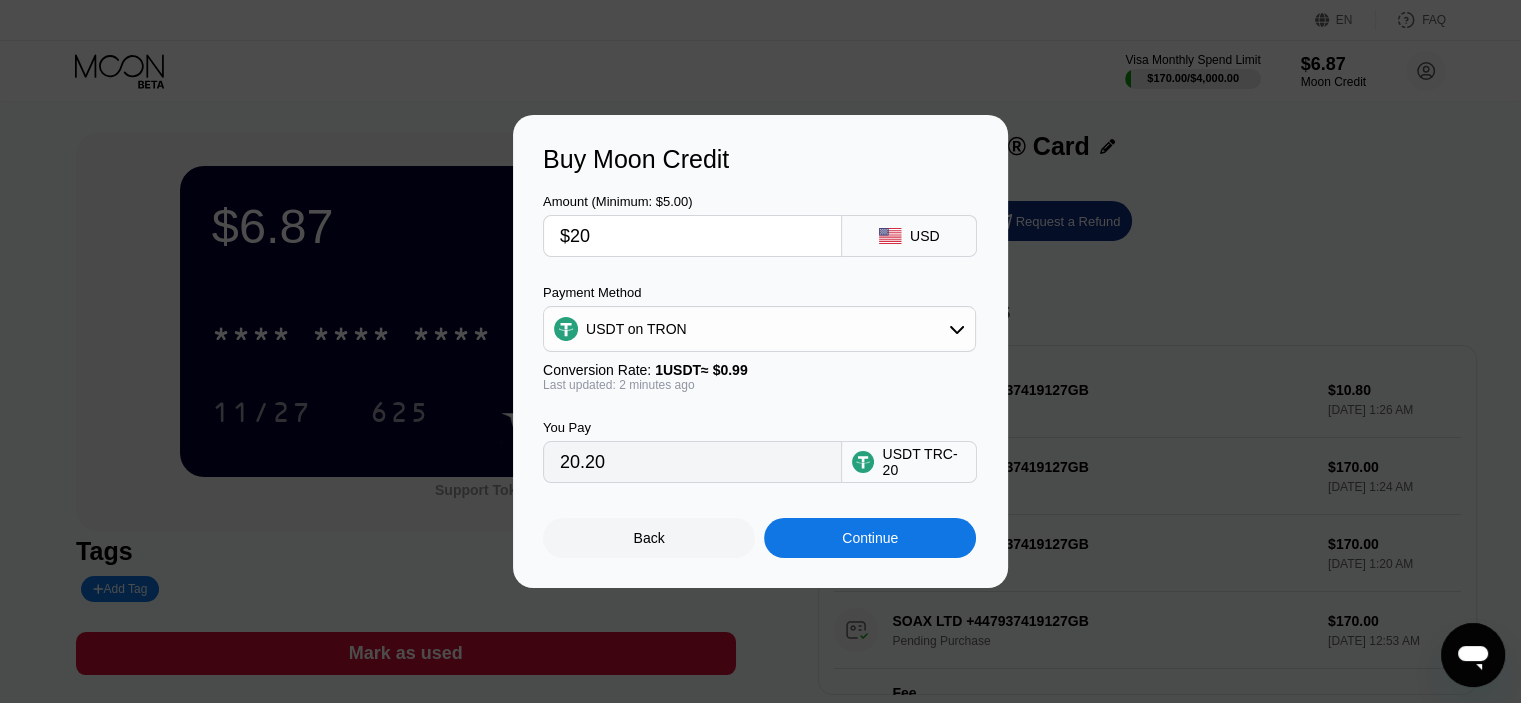 click on "Continue" at bounding box center [870, 538] 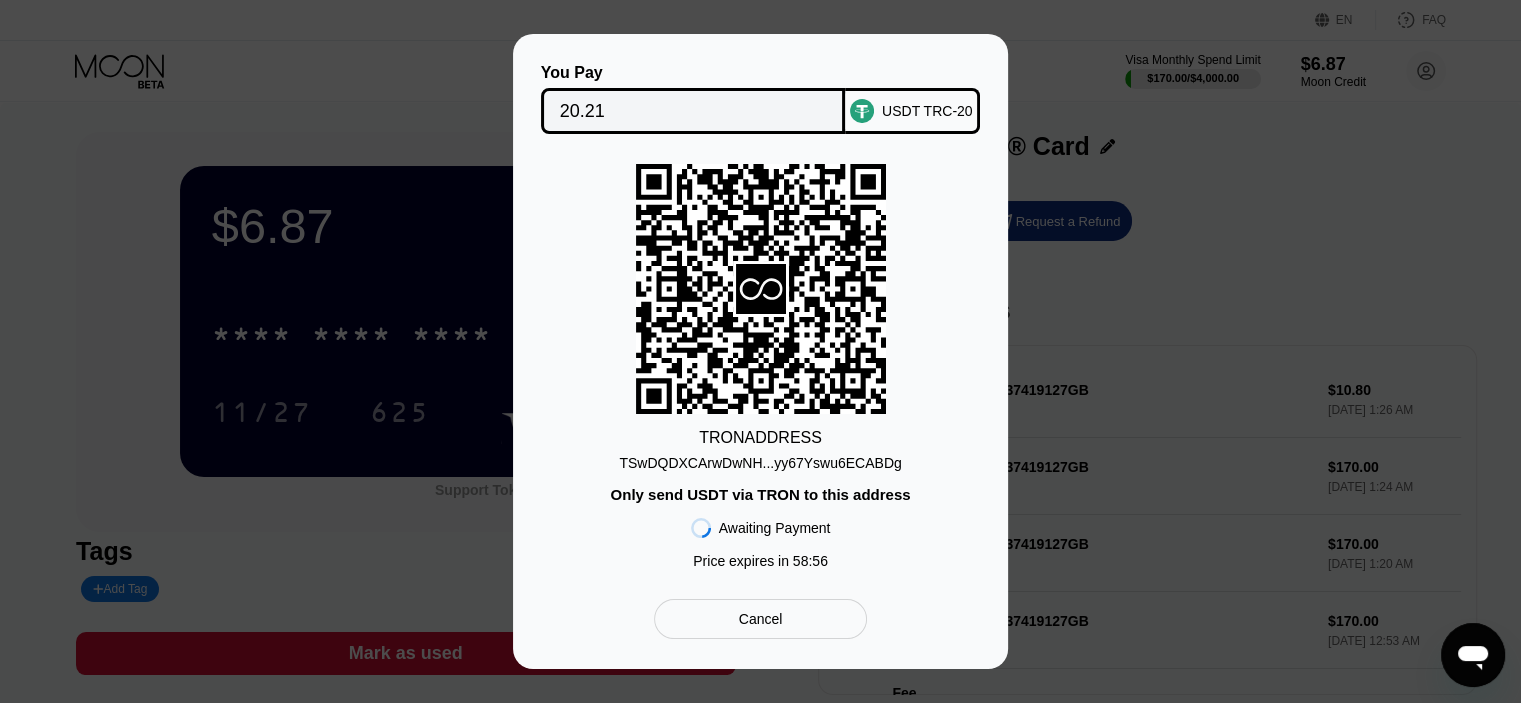 click on "TSwDQDXCArwDwNH...yy67Yswu6ECABDg" at bounding box center (760, 463) 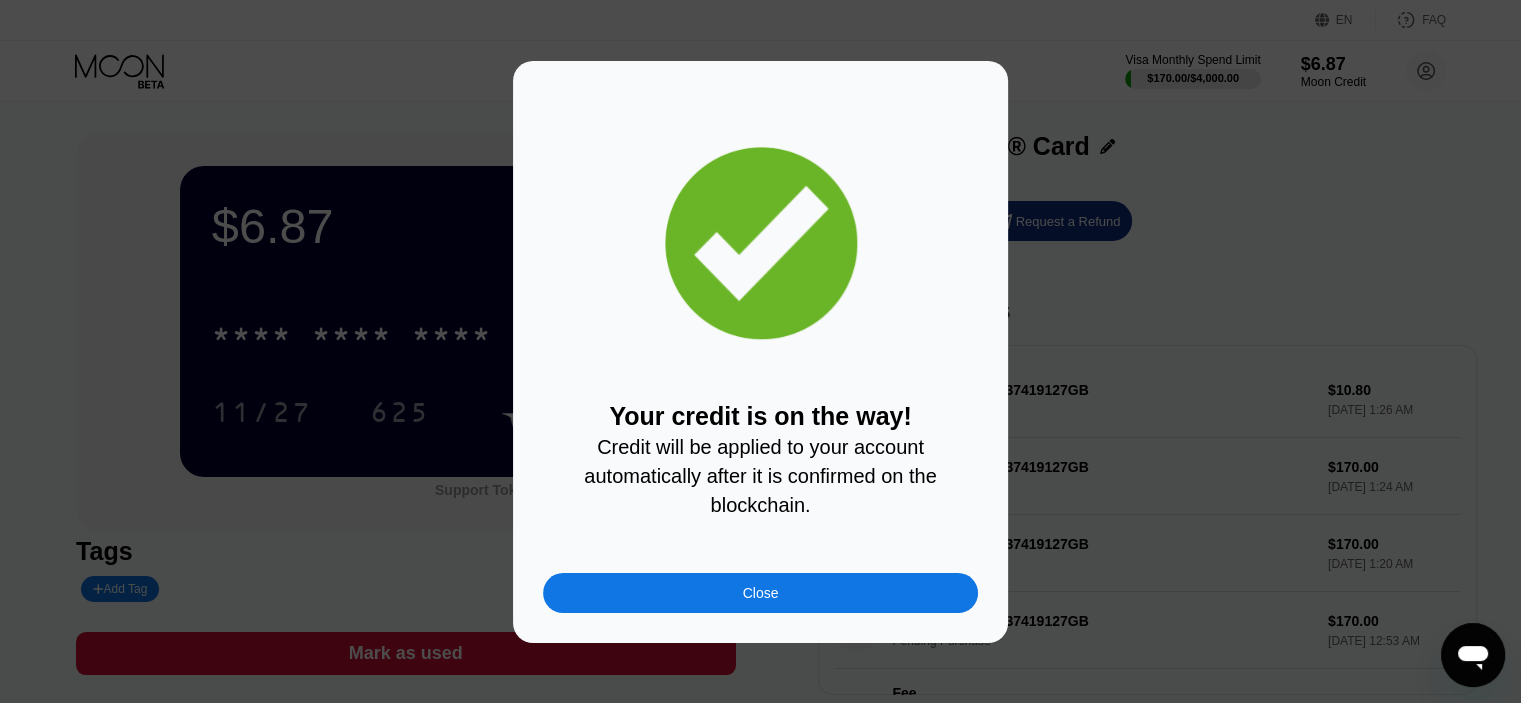click on "Close" at bounding box center [761, 593] 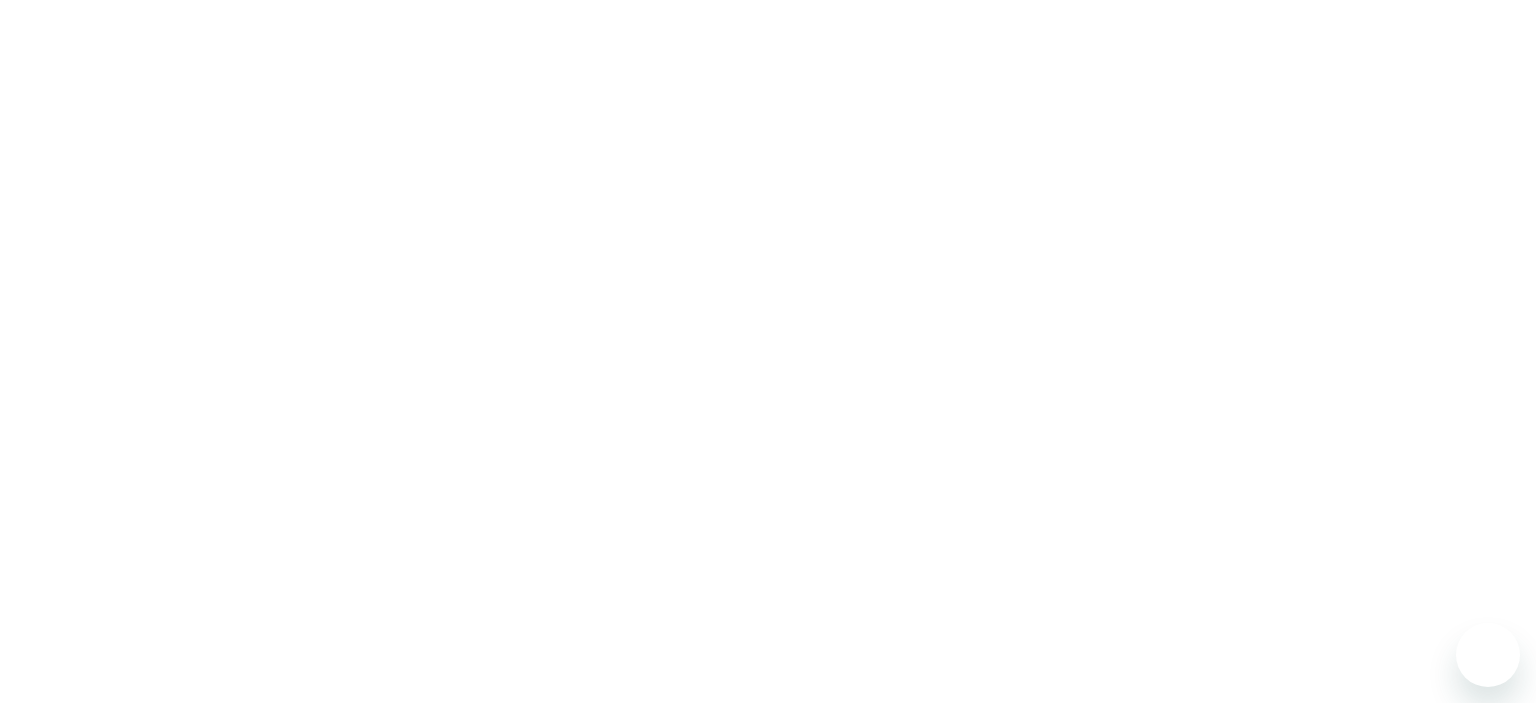 scroll, scrollTop: 0, scrollLeft: 0, axis: both 